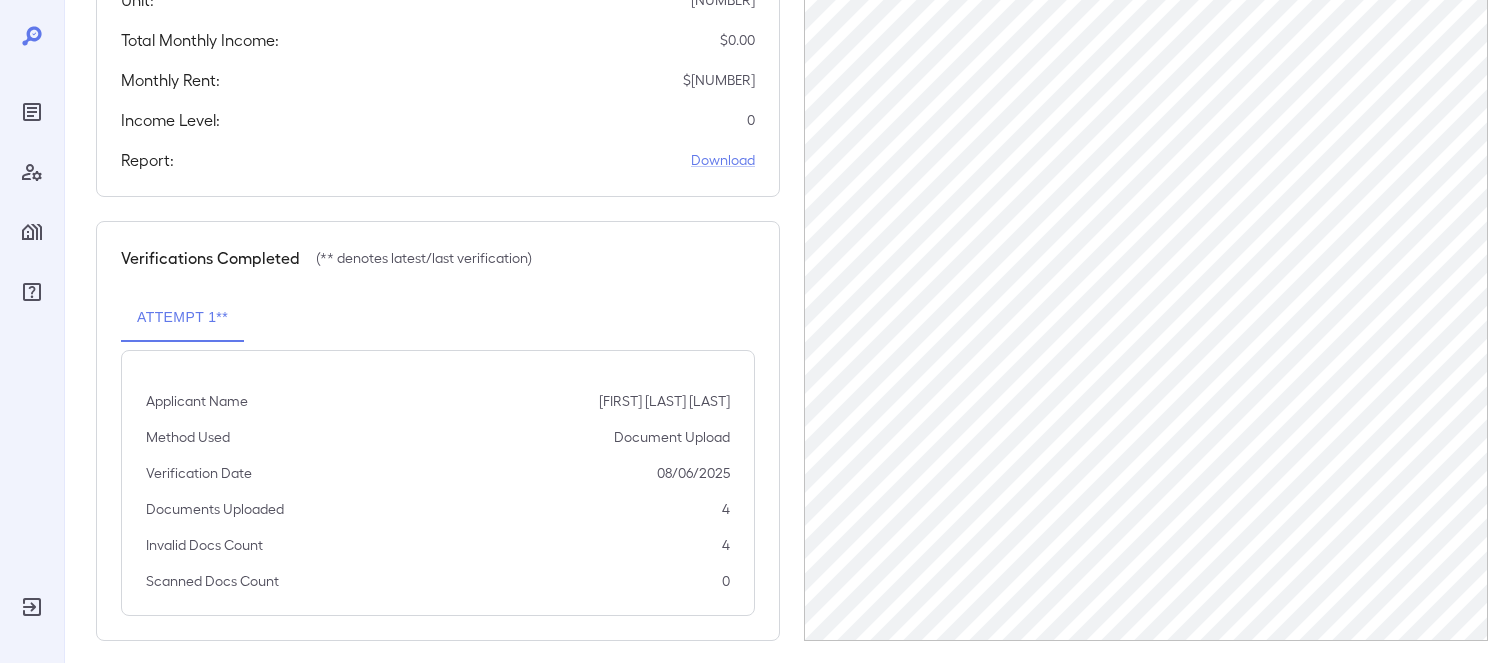 scroll, scrollTop: 457, scrollLeft: 0, axis: vertical 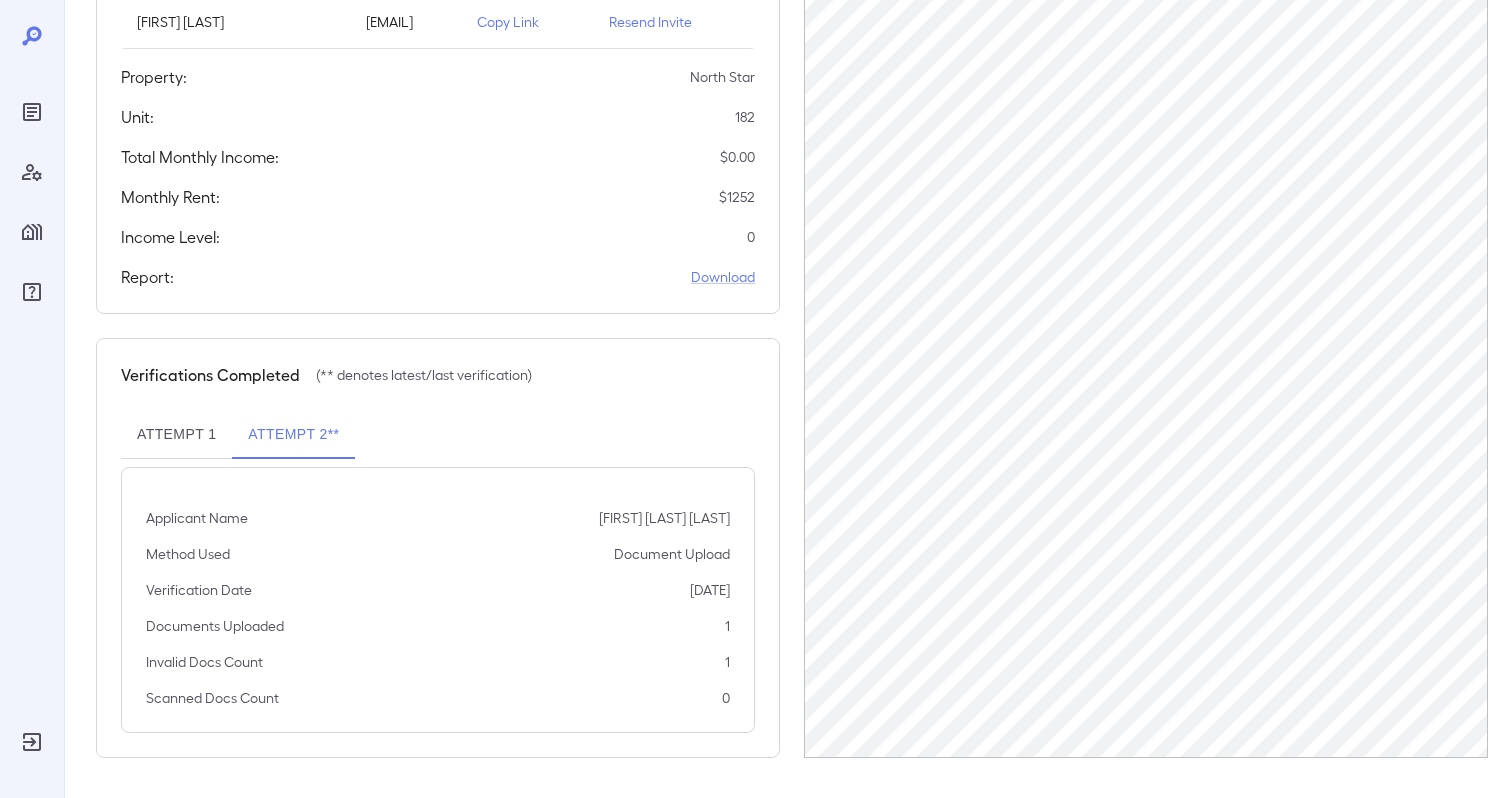 click on "Documents Uploaded 1" at bounding box center [438, 626] 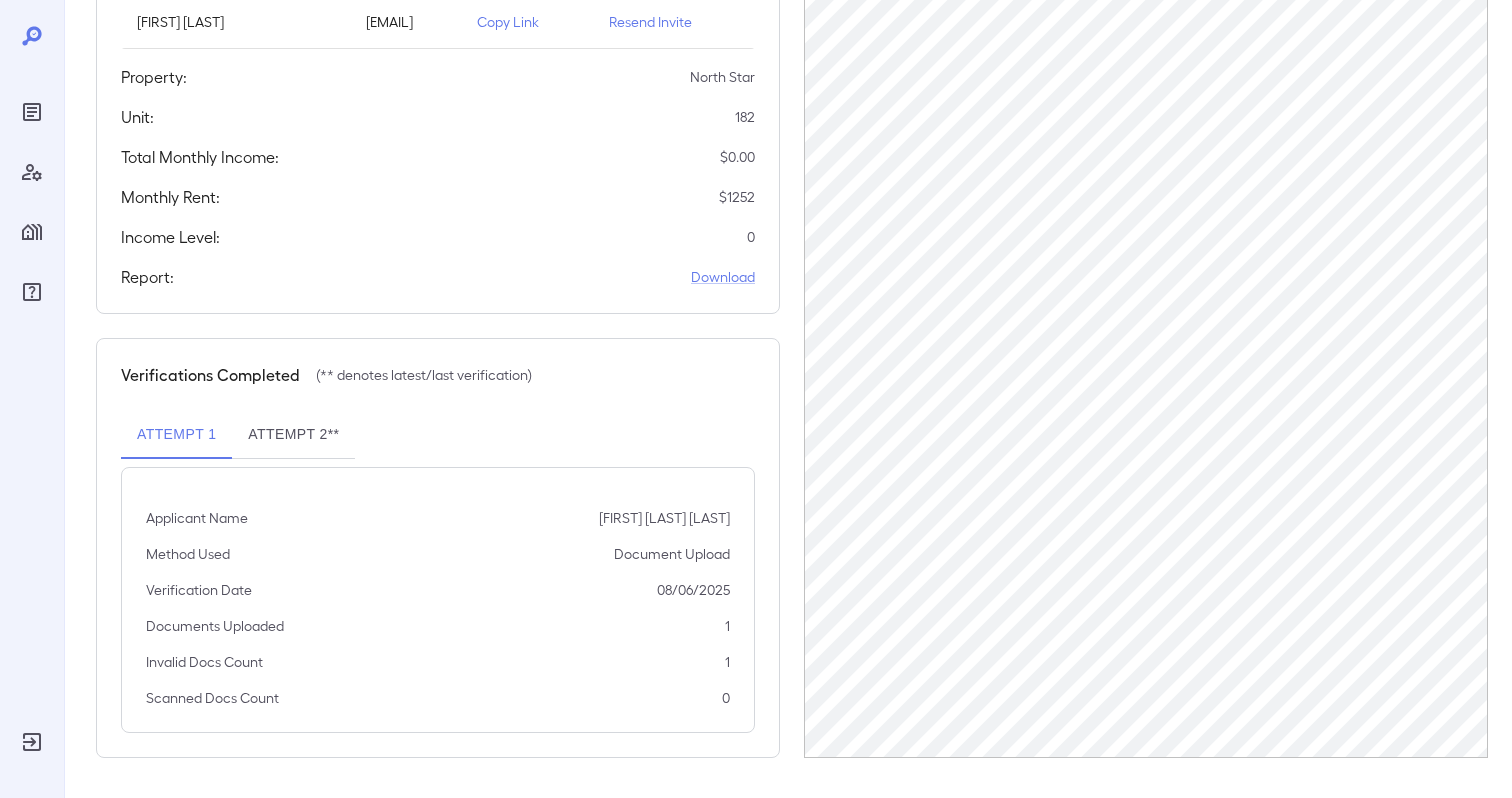 click on "Attempt 2**" at bounding box center (293, 435) 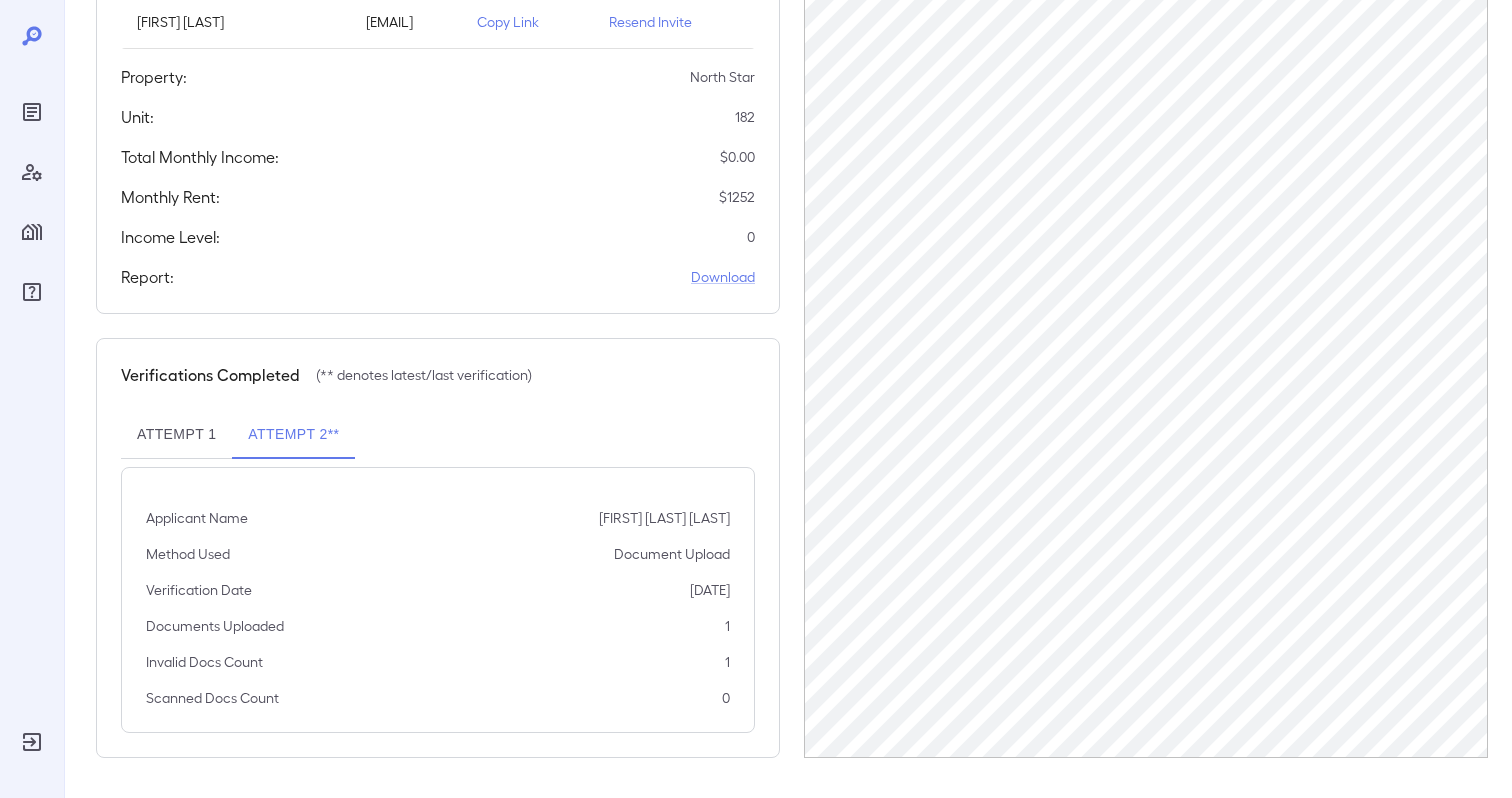 type 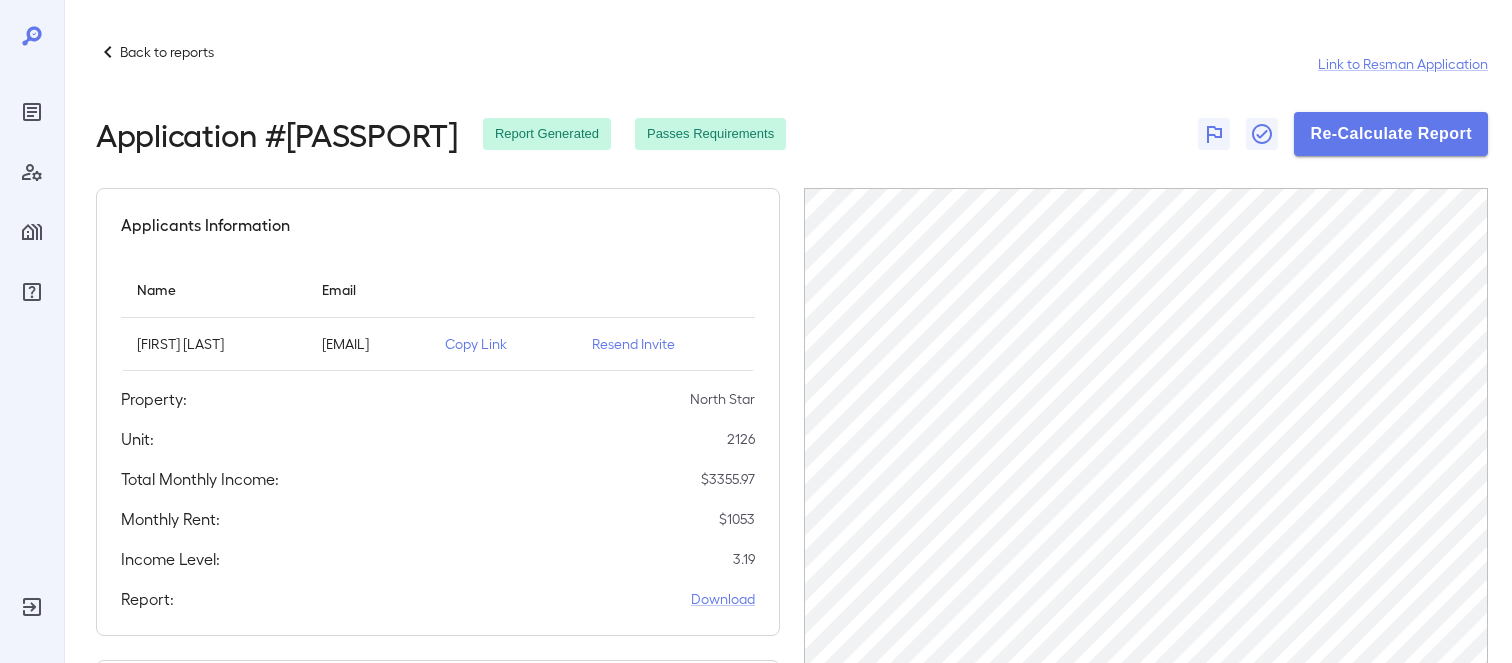 scroll, scrollTop: 0, scrollLeft: 0, axis: both 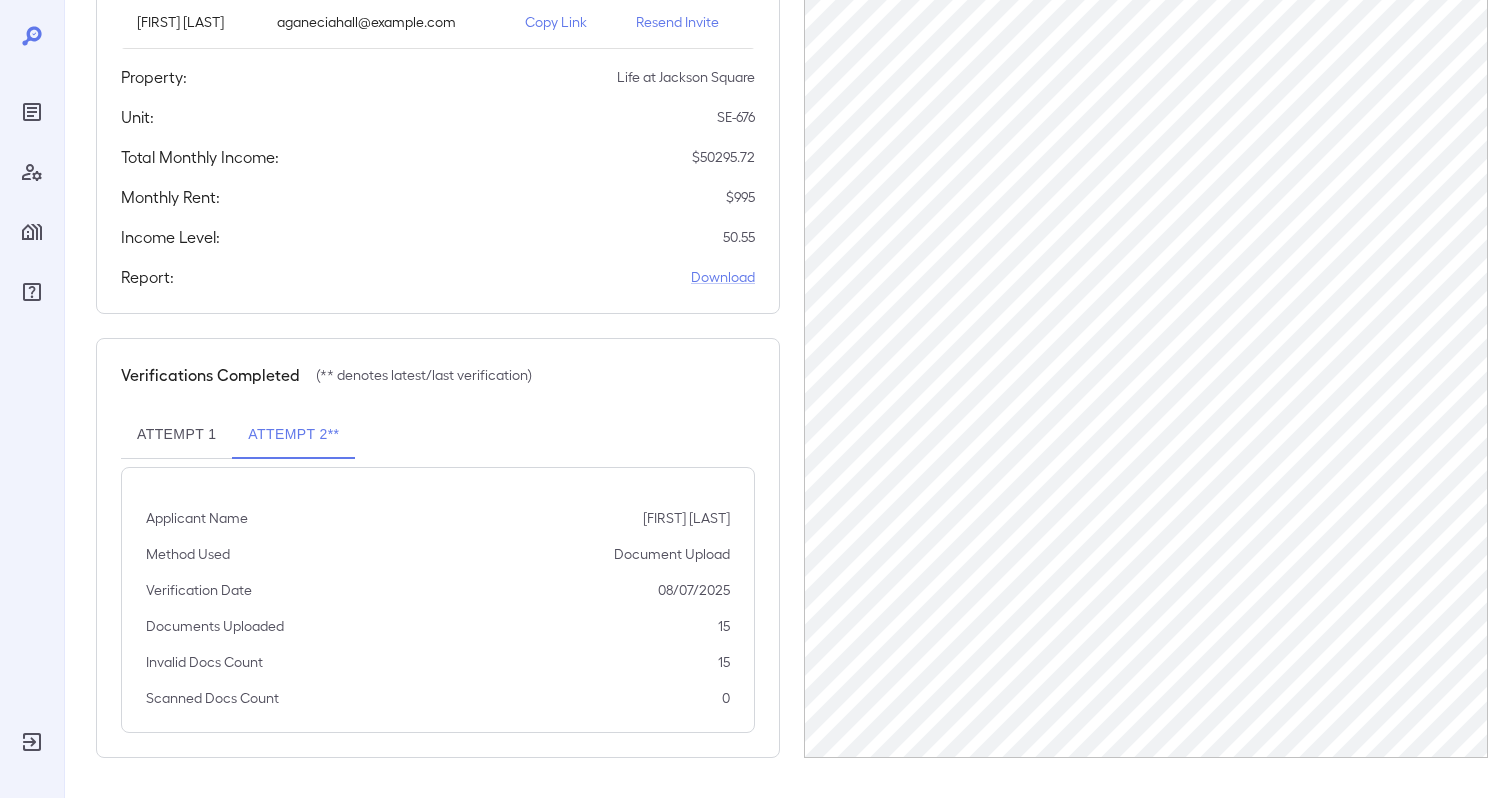 click on "Attempt 1" at bounding box center [176, 435] 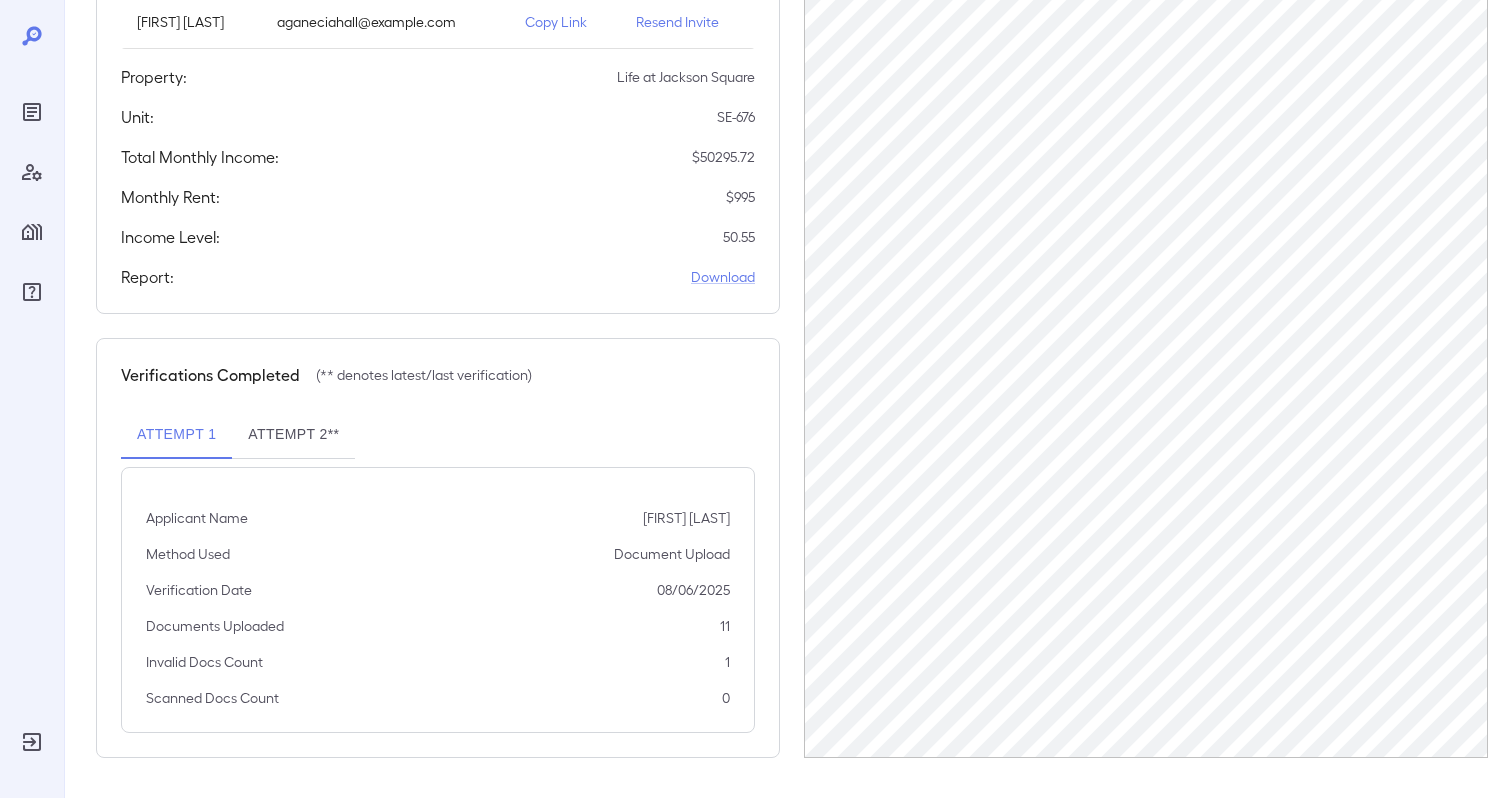 click on "Attempt 2**" at bounding box center (293, 435) 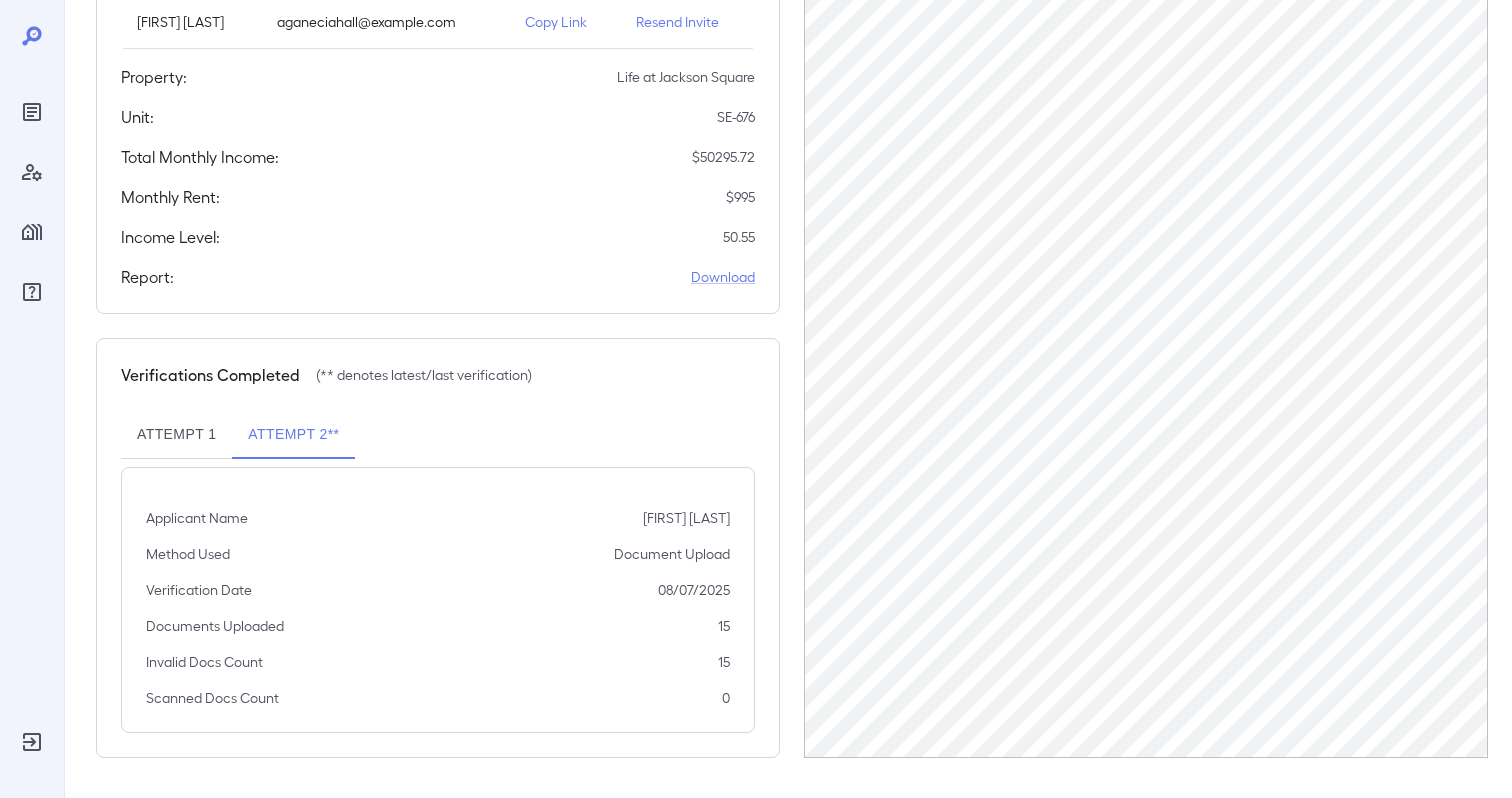 click on "Attempt 1" at bounding box center [176, 435] 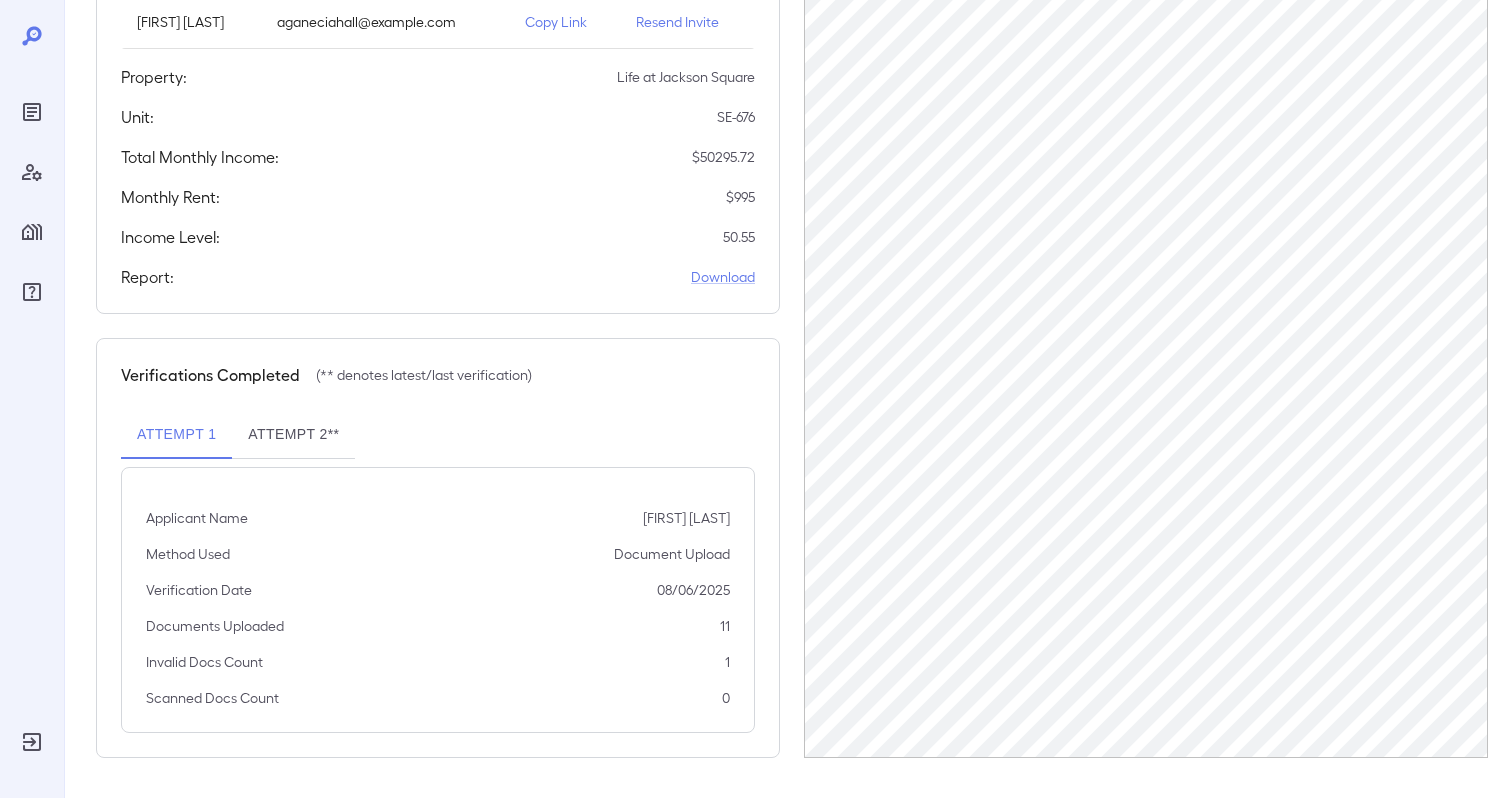 click on "Attempt 2**" at bounding box center (293, 435) 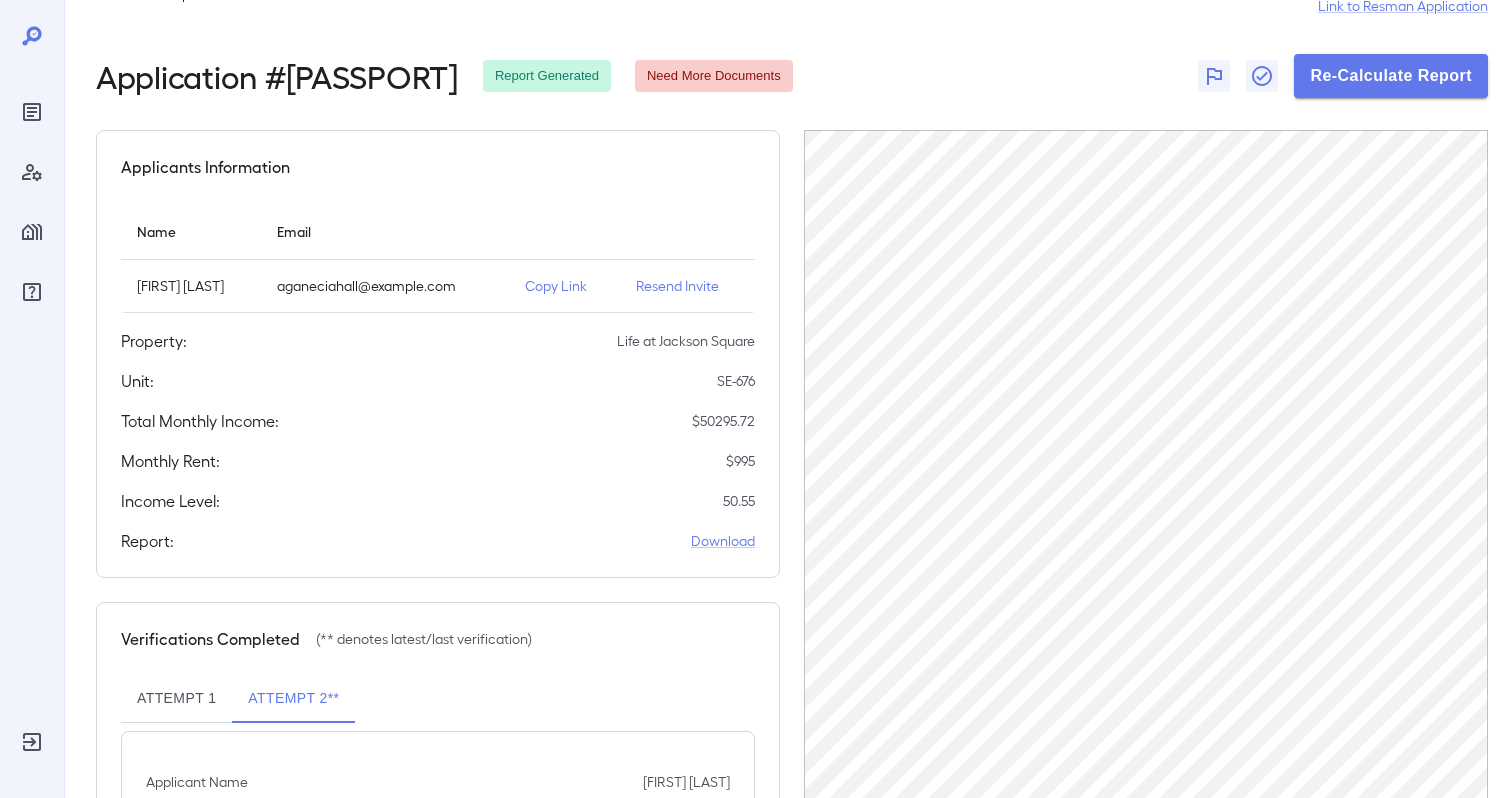 scroll, scrollTop: 322, scrollLeft: 0, axis: vertical 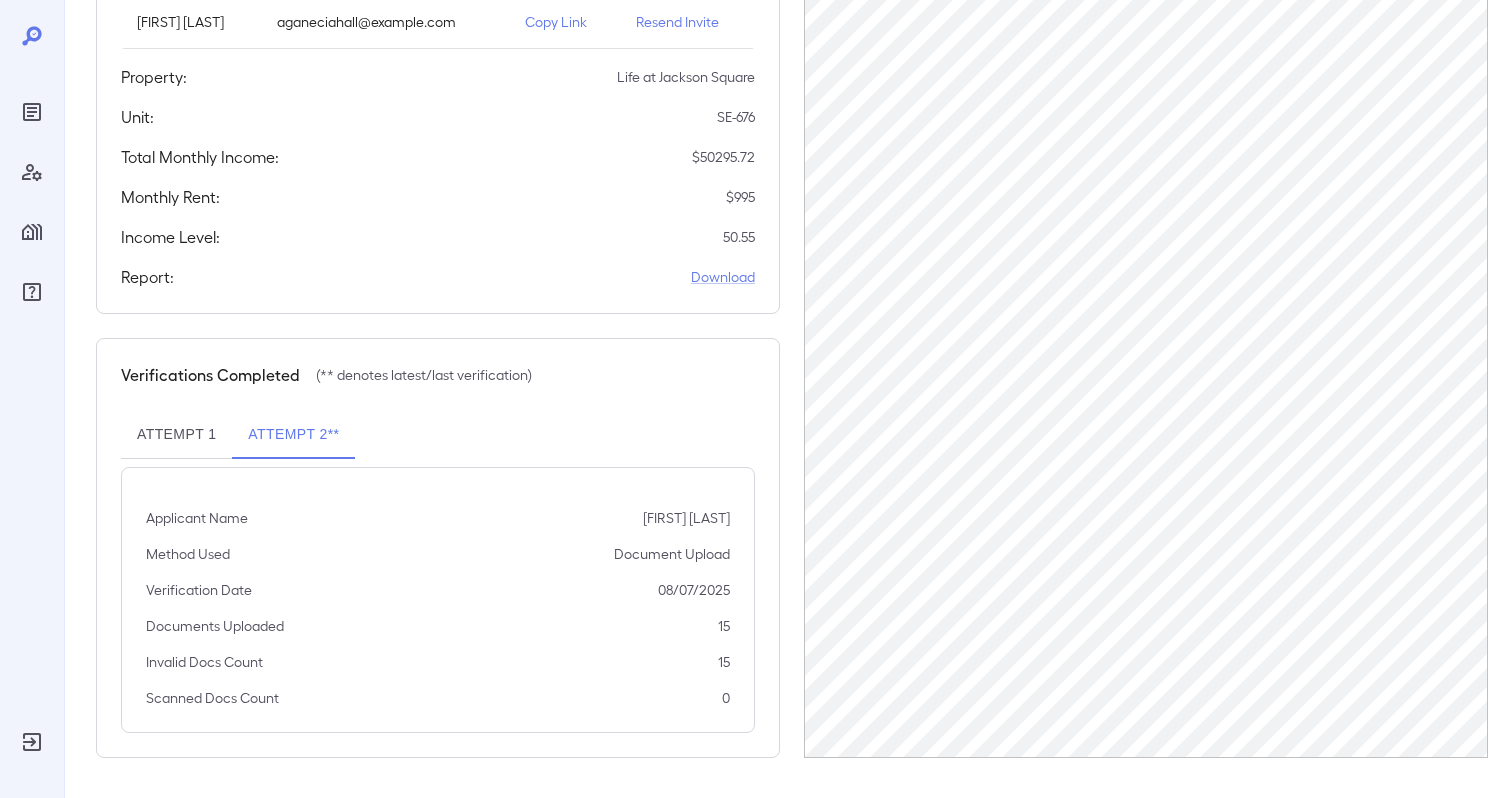 type 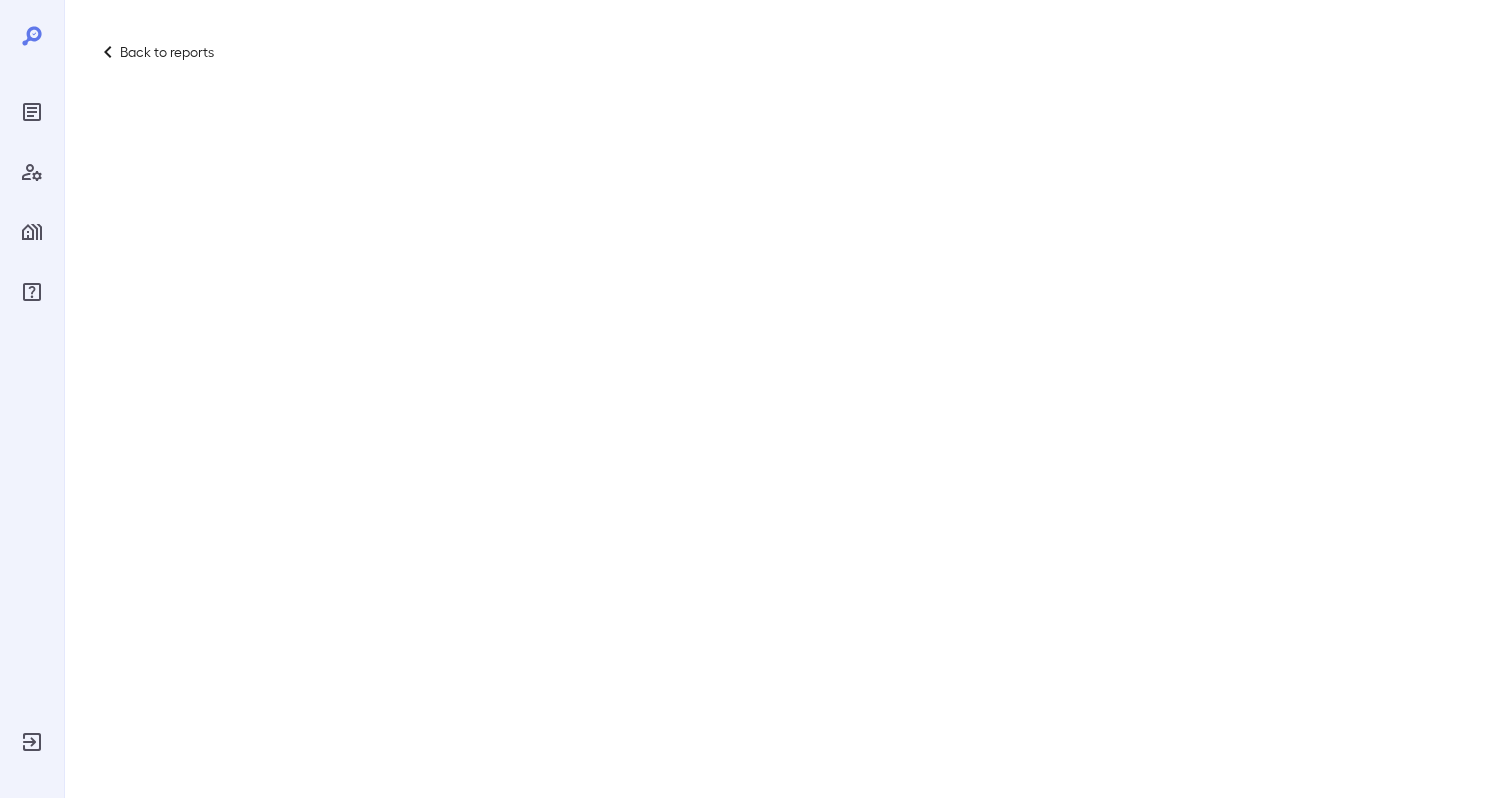 scroll, scrollTop: 0, scrollLeft: 0, axis: both 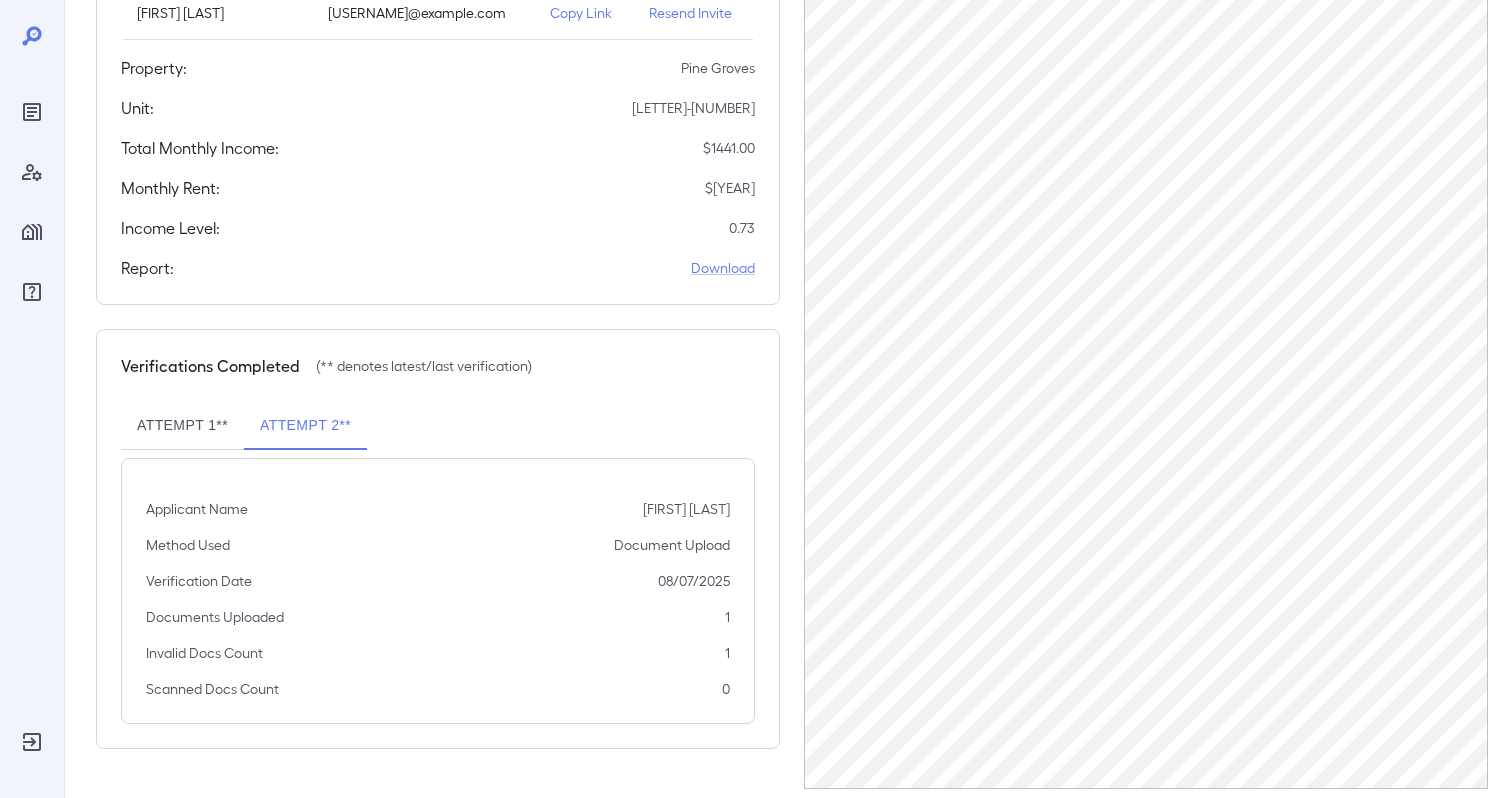 click on "Attempt 1**" at bounding box center (182, 426) 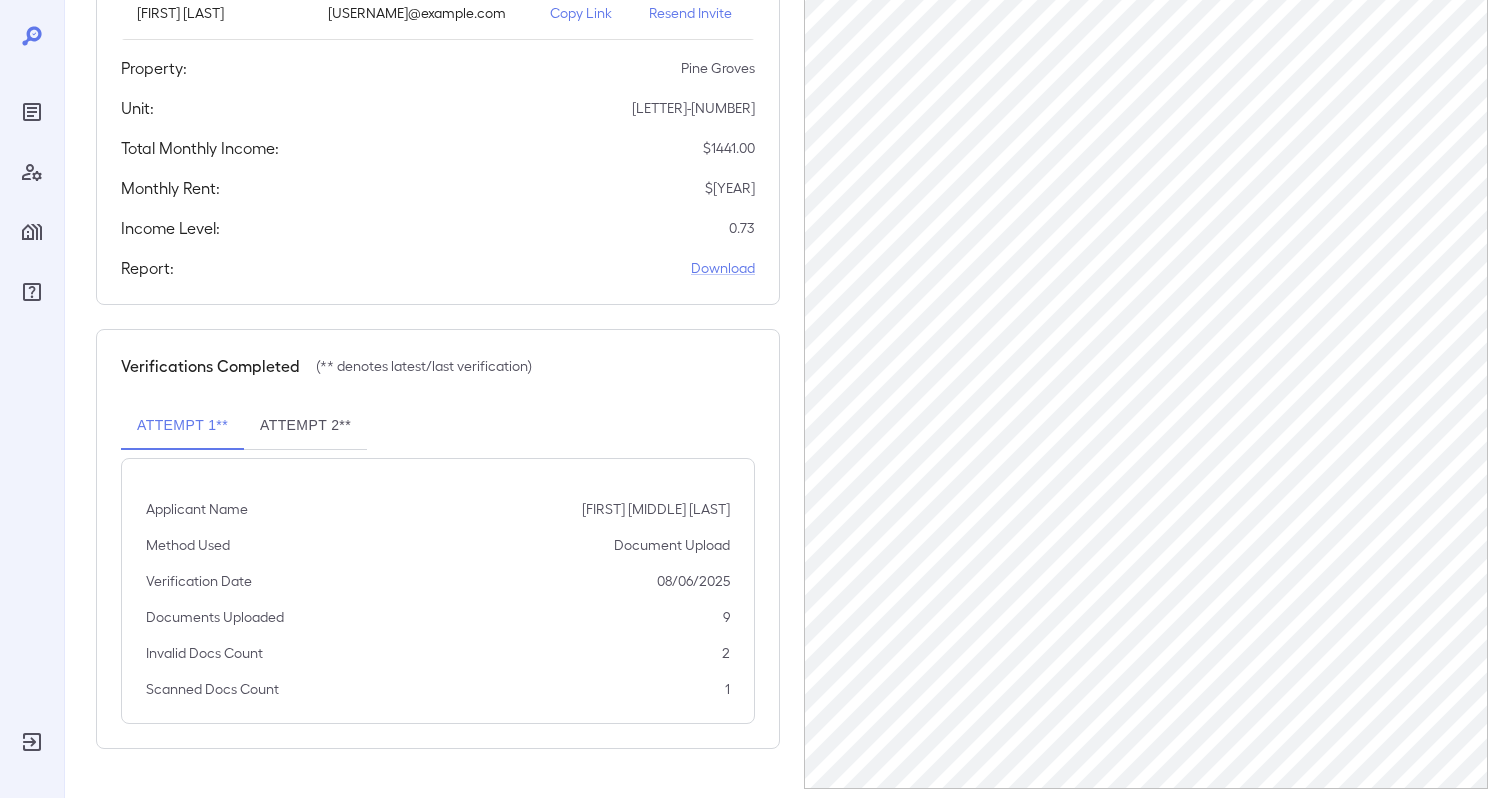 click on "Attempt 2**" at bounding box center (305, 426) 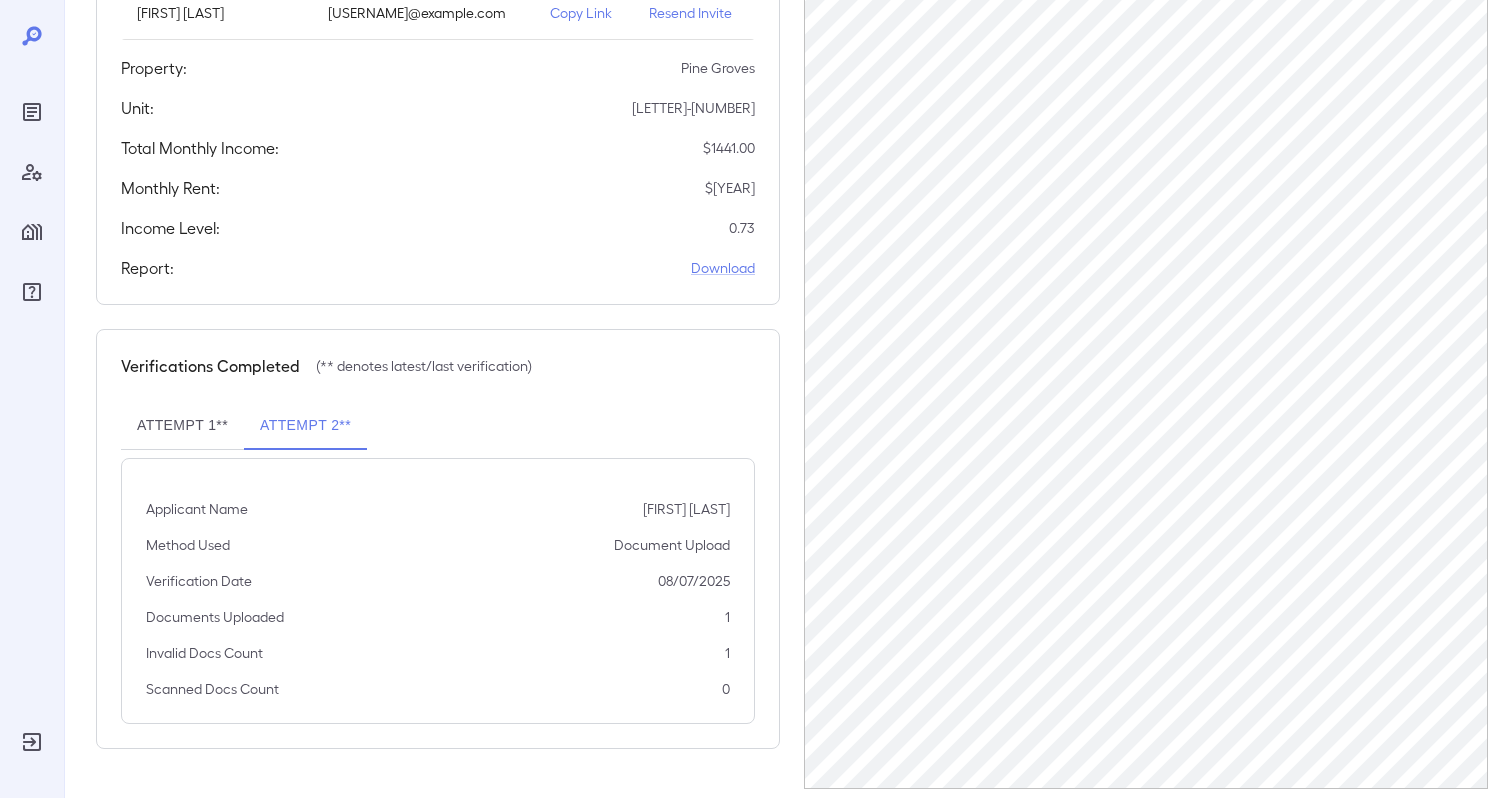 click on "Attempt 1**" at bounding box center (182, 426) 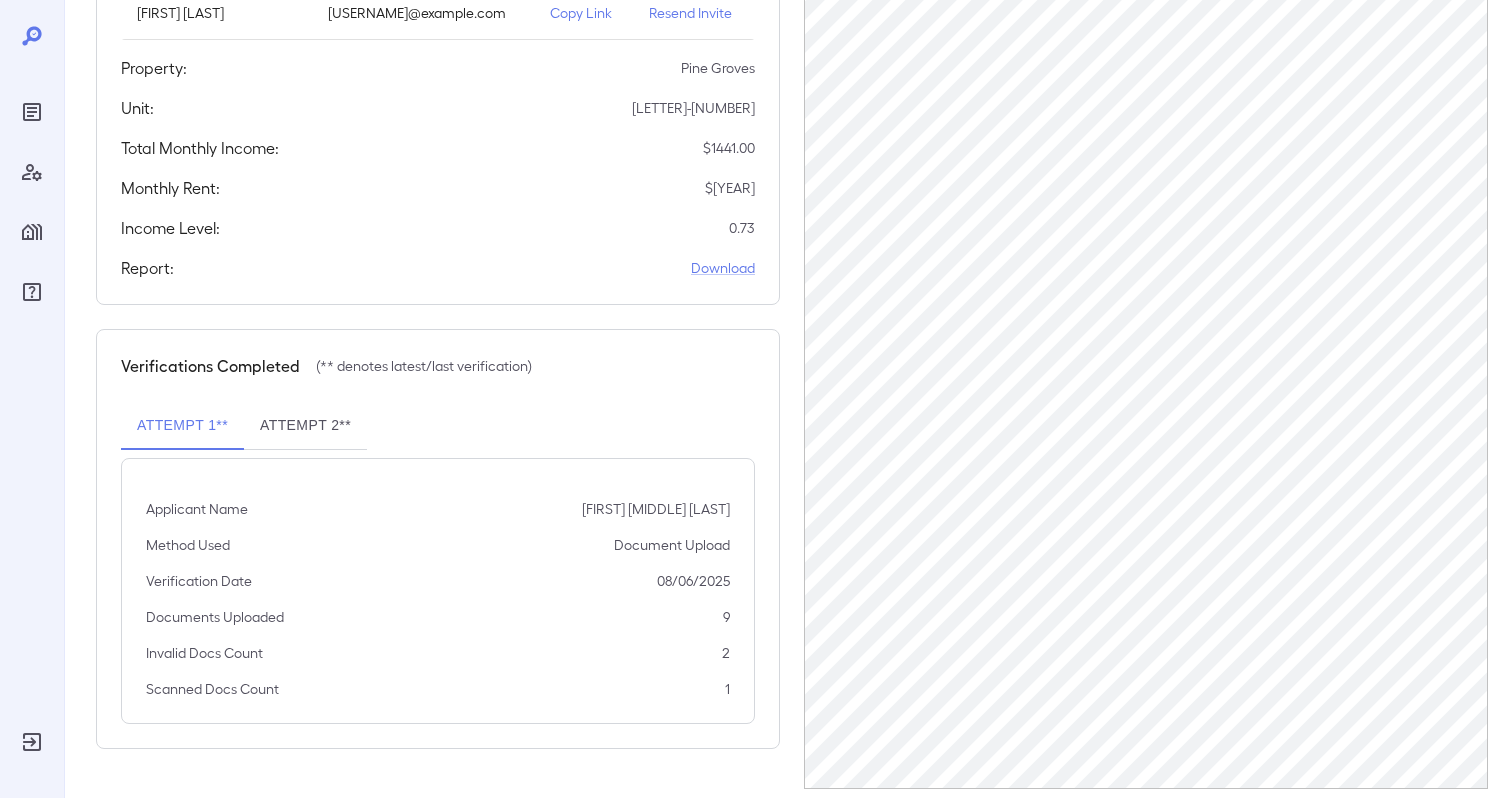 type 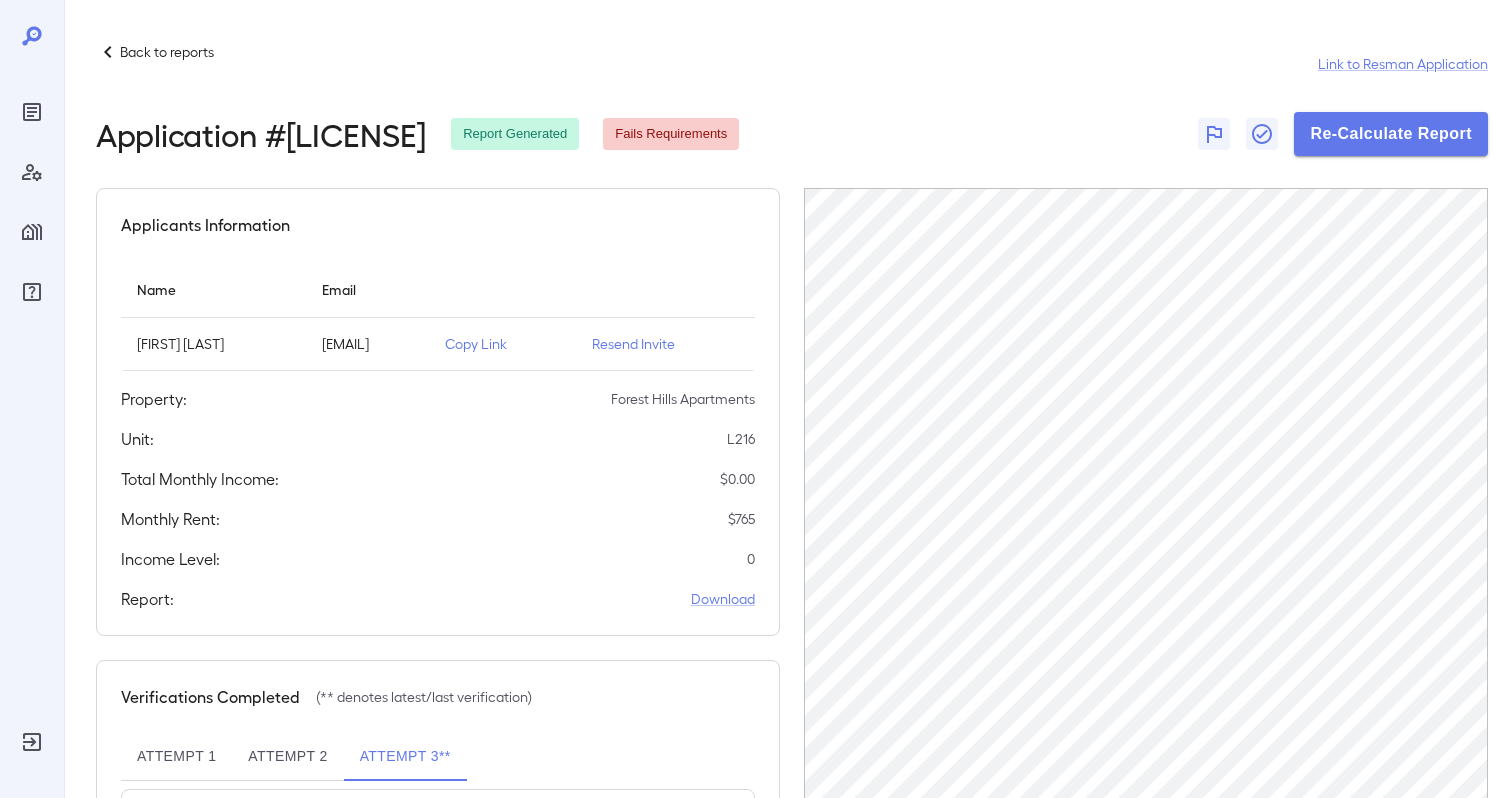 scroll, scrollTop: 0, scrollLeft: 0, axis: both 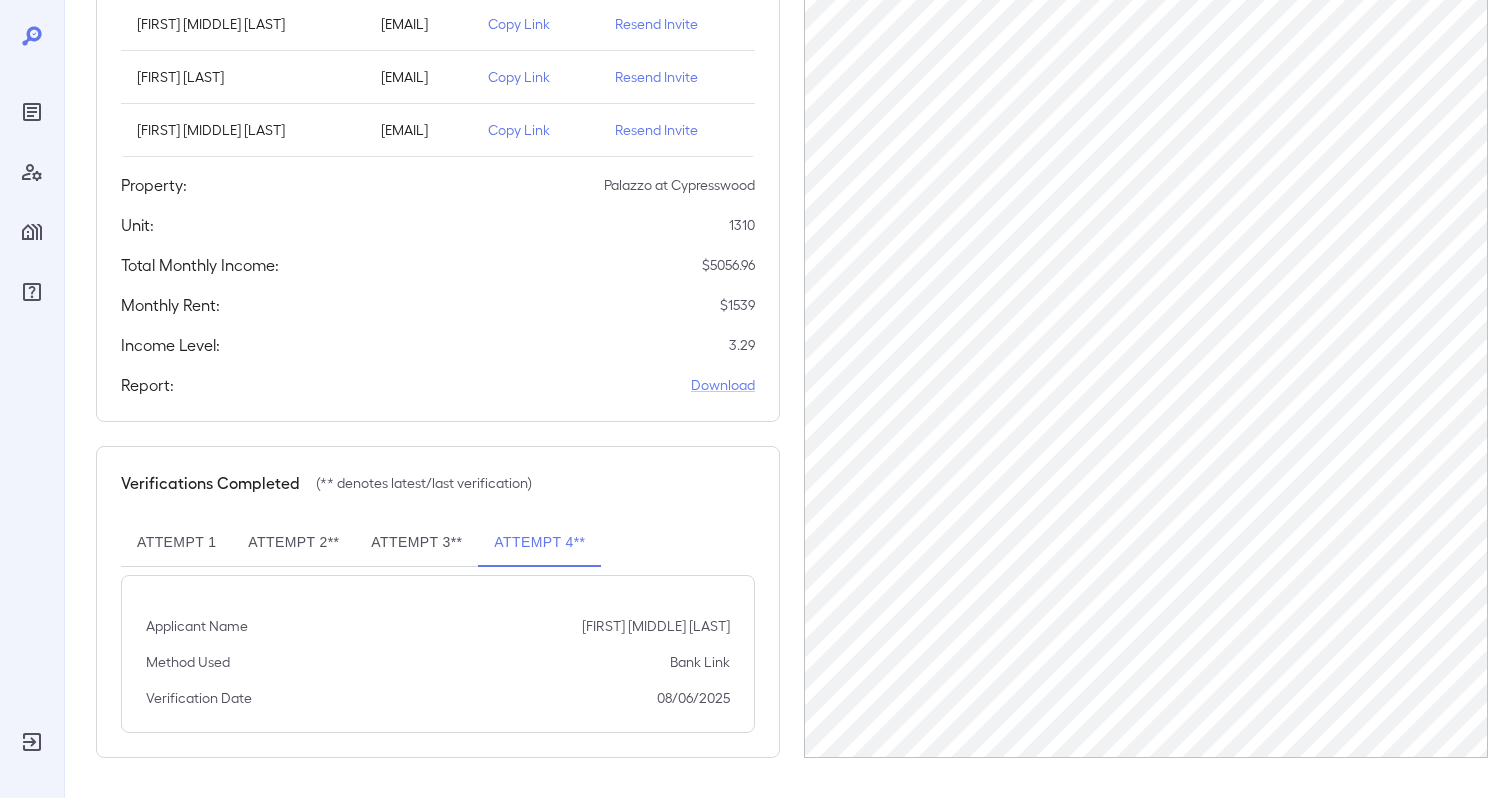 click on "Attempt 3**" at bounding box center [416, 543] 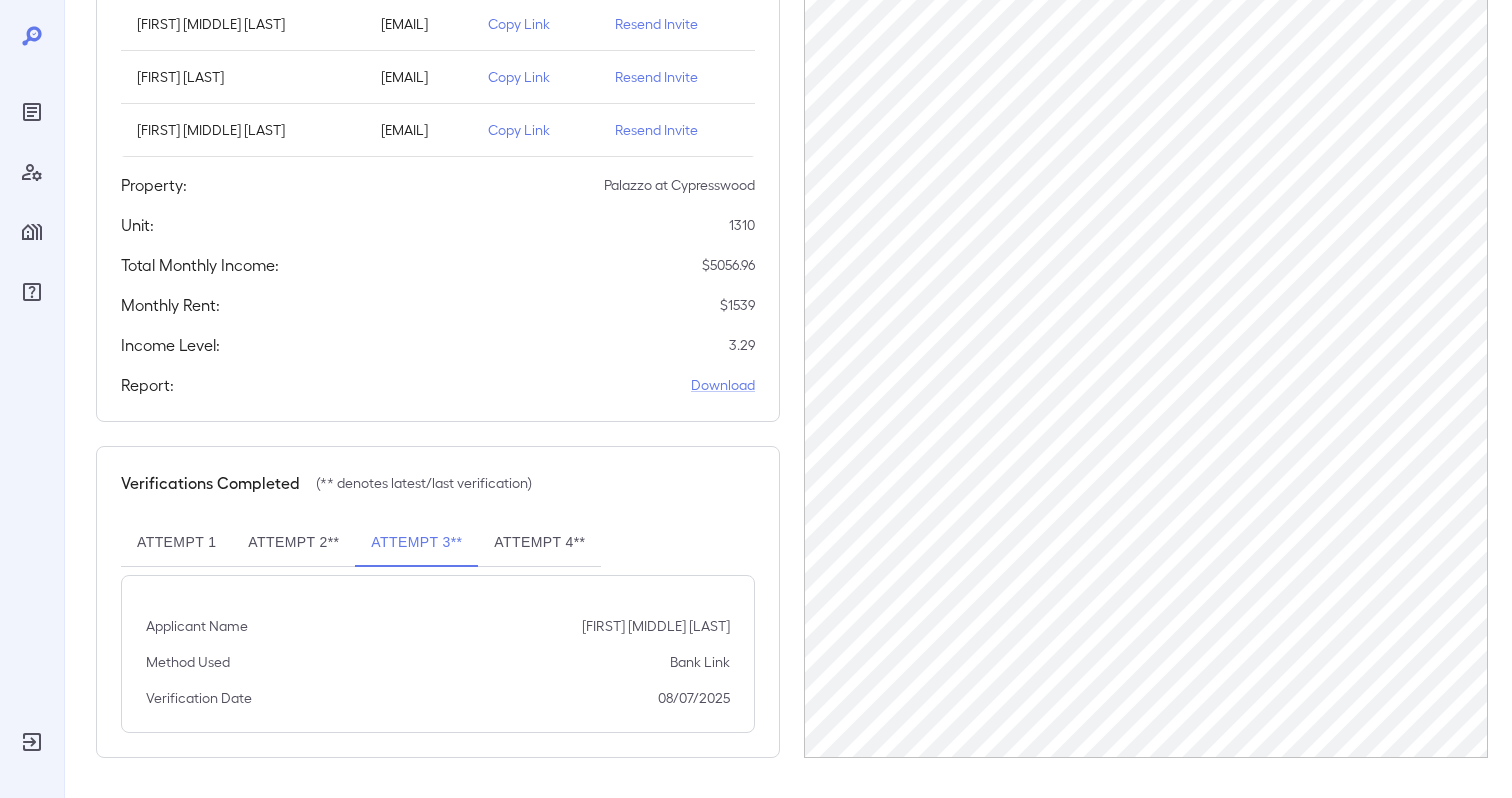click on "Attempt 2**" at bounding box center [293, 543] 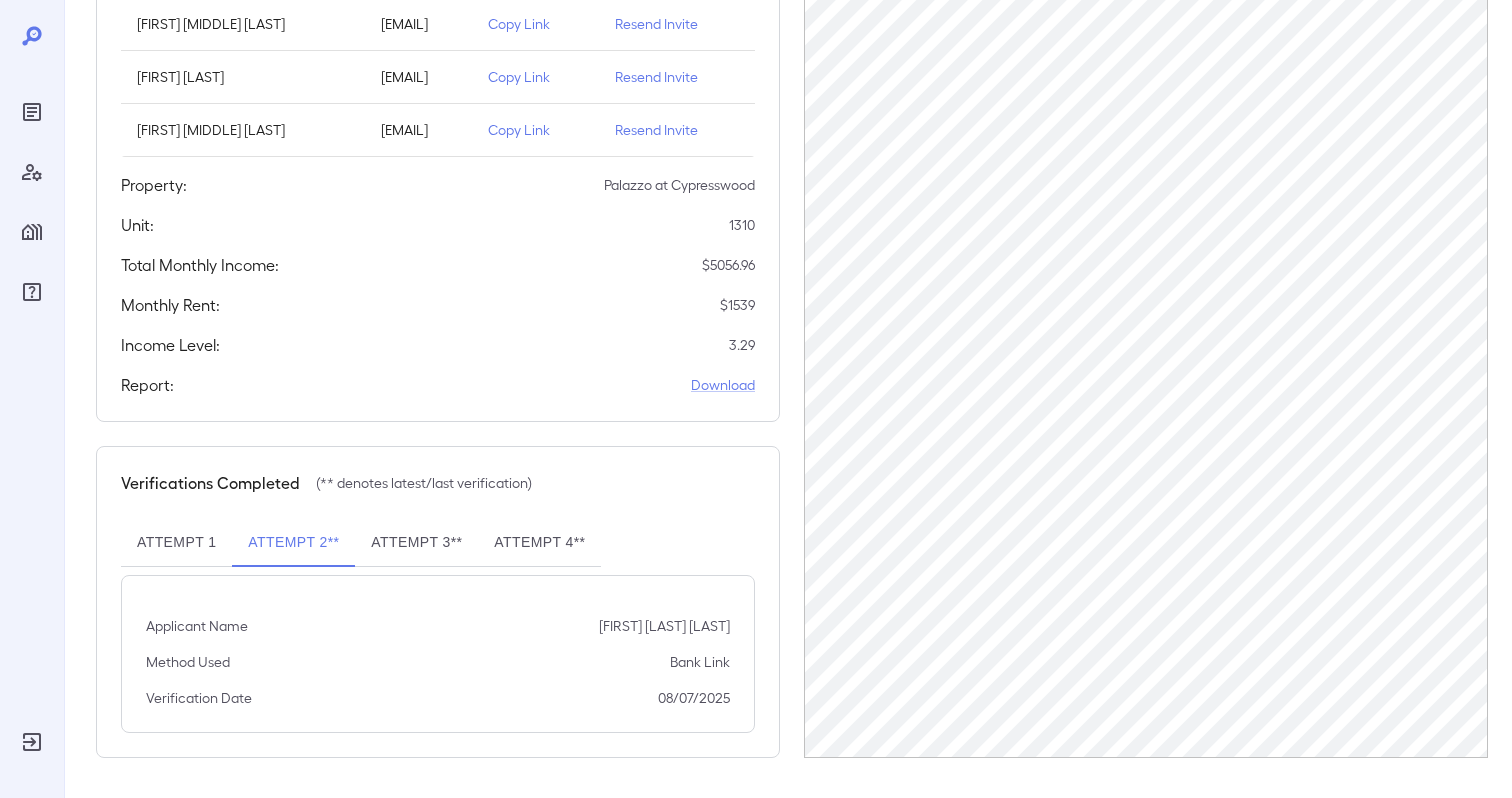 click on "Attempt 1" at bounding box center [176, 543] 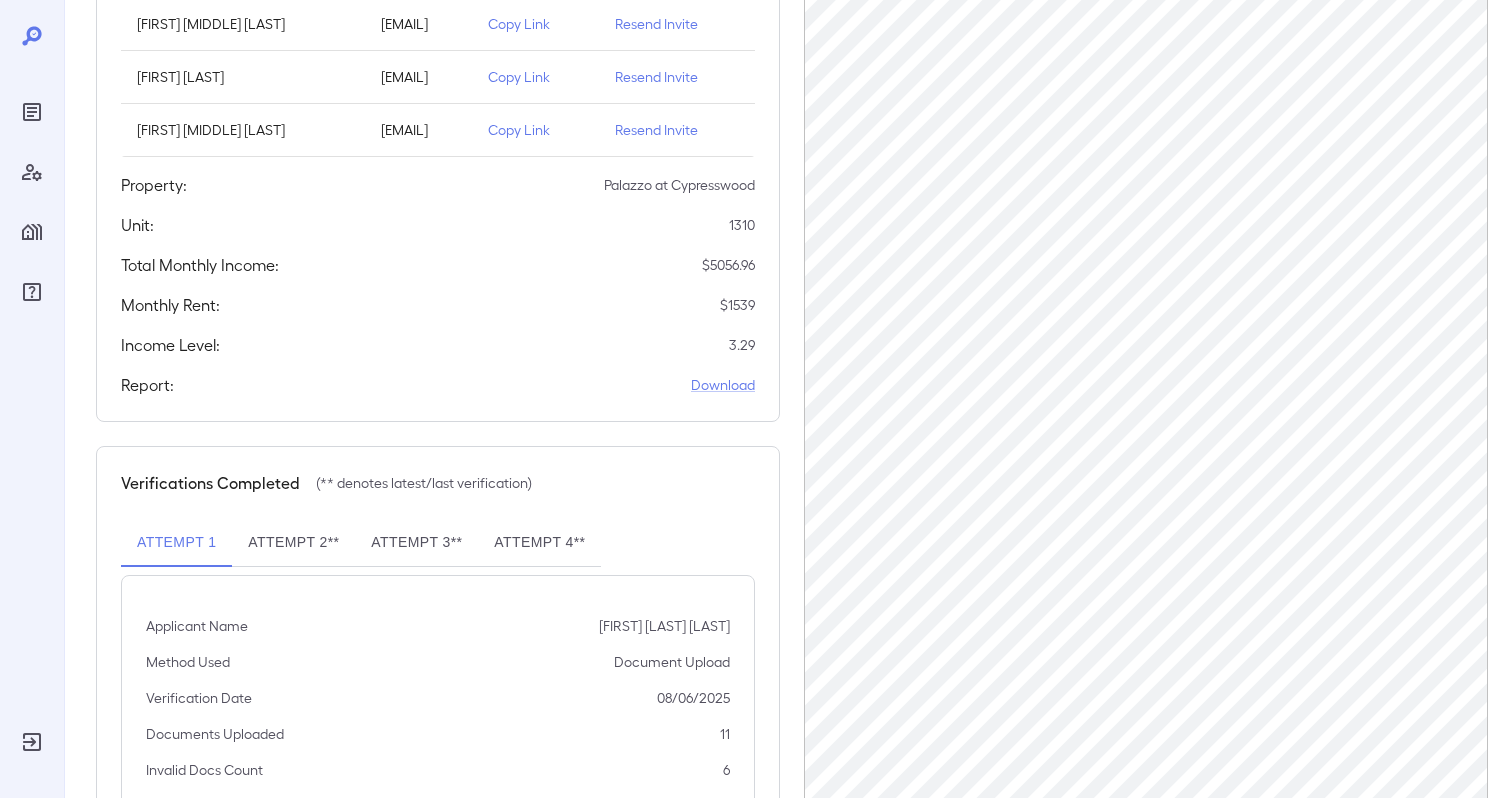 scroll, scrollTop: 481, scrollLeft: 0, axis: vertical 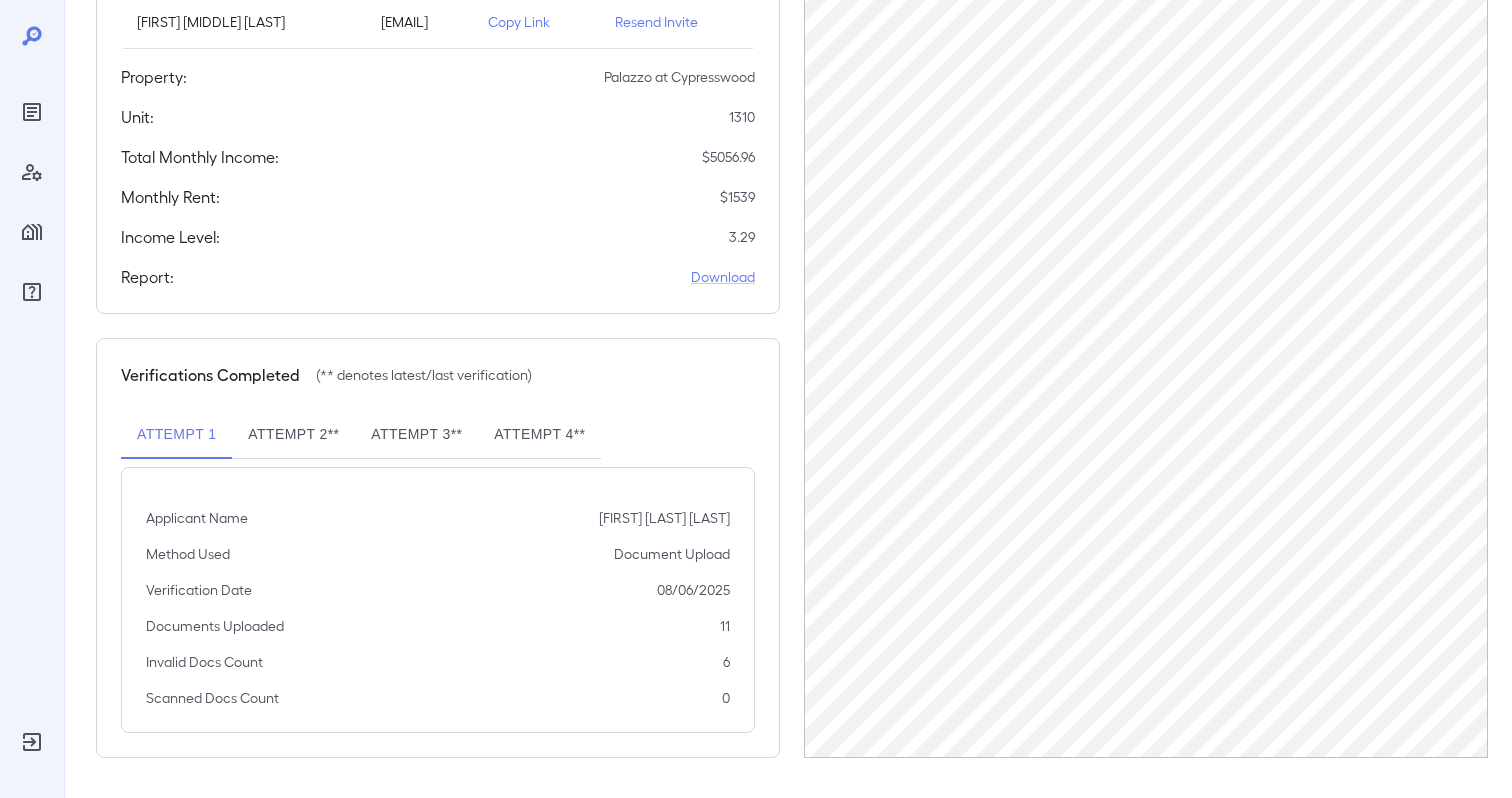 type 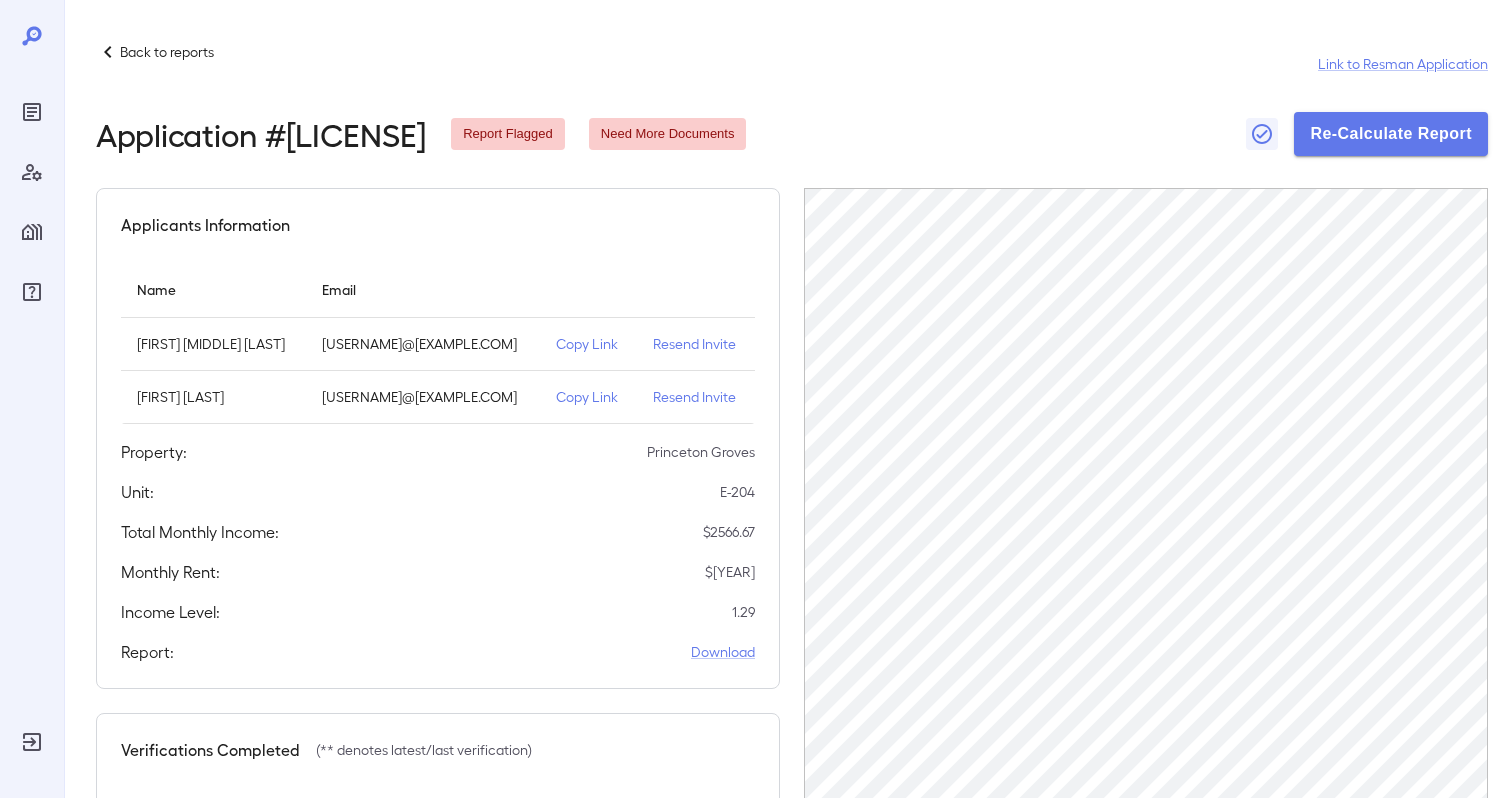scroll, scrollTop: 267, scrollLeft: 0, axis: vertical 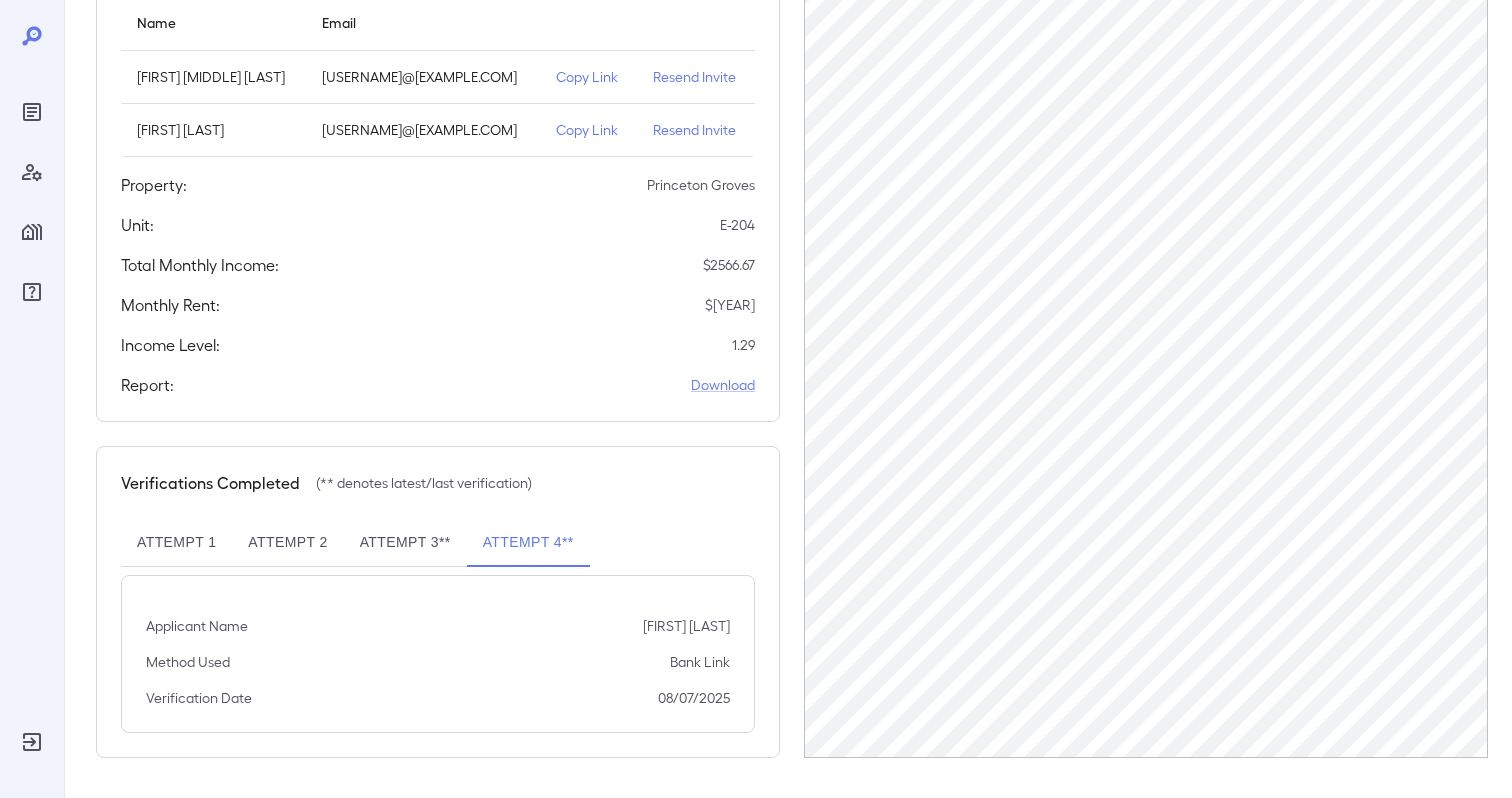 click on "Attempt 1" at bounding box center [176, 543] 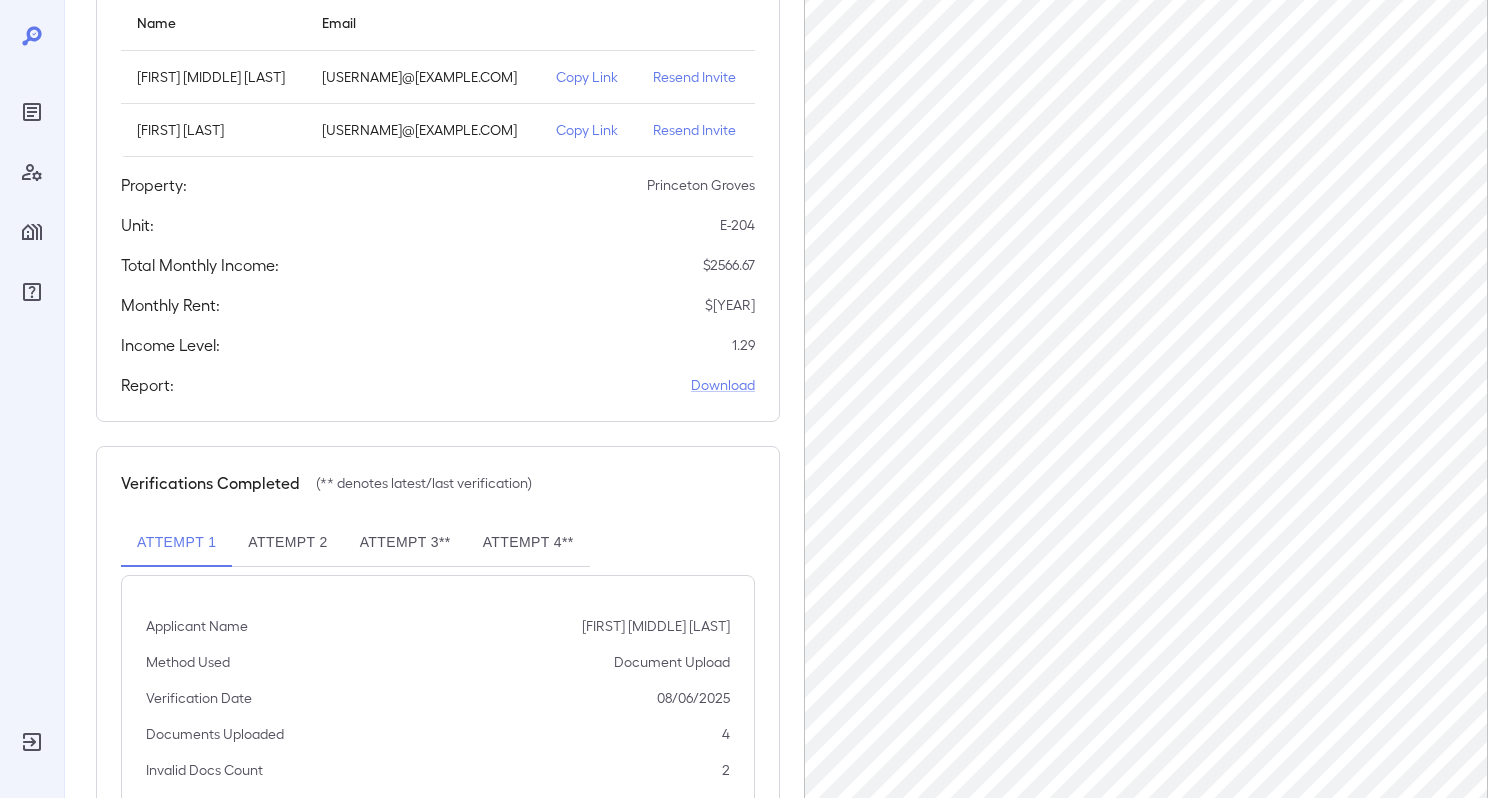 click on "Attempt 2" at bounding box center (287, 543) 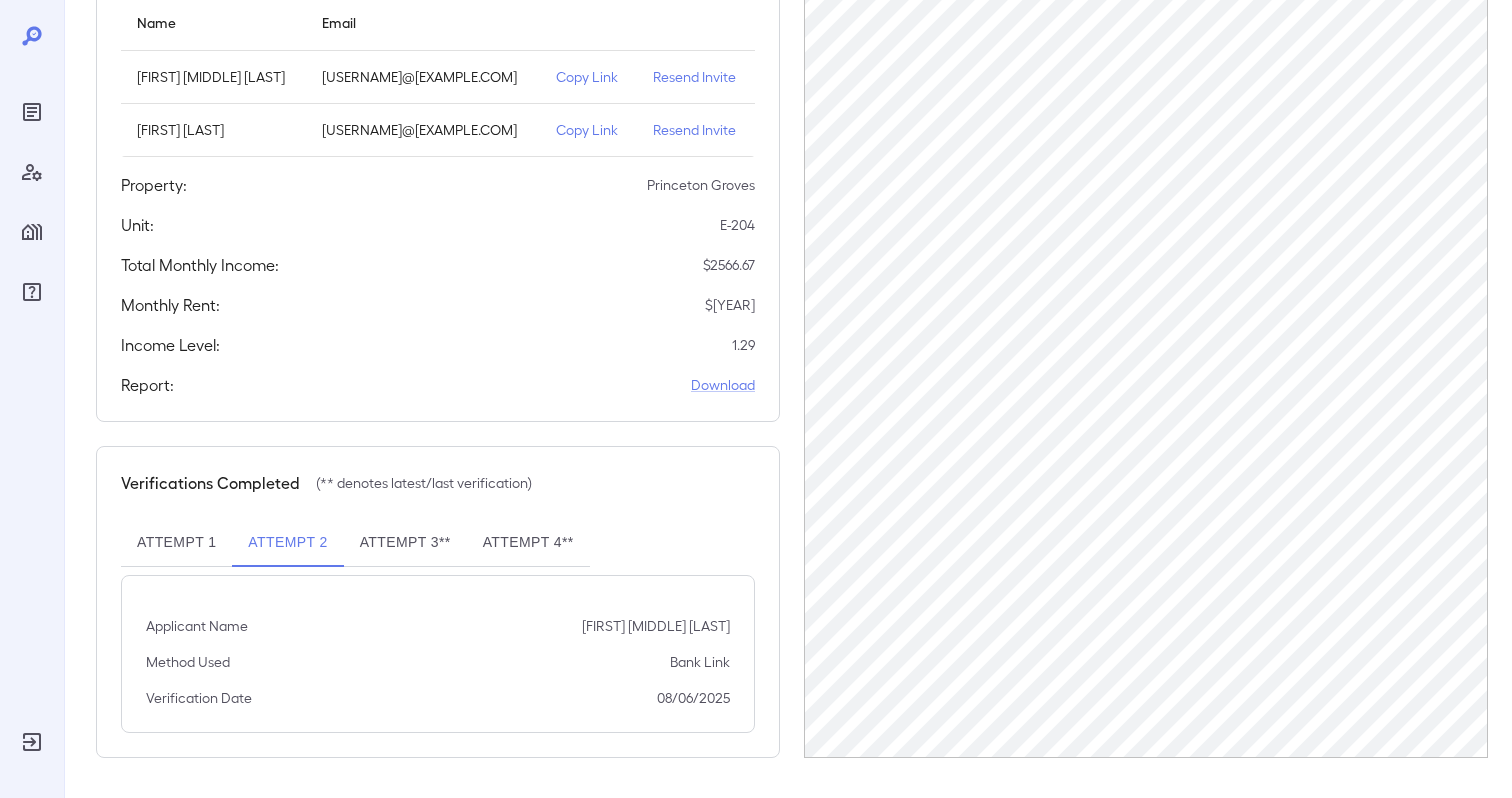 click on "Attempt 3**" at bounding box center (405, 543) 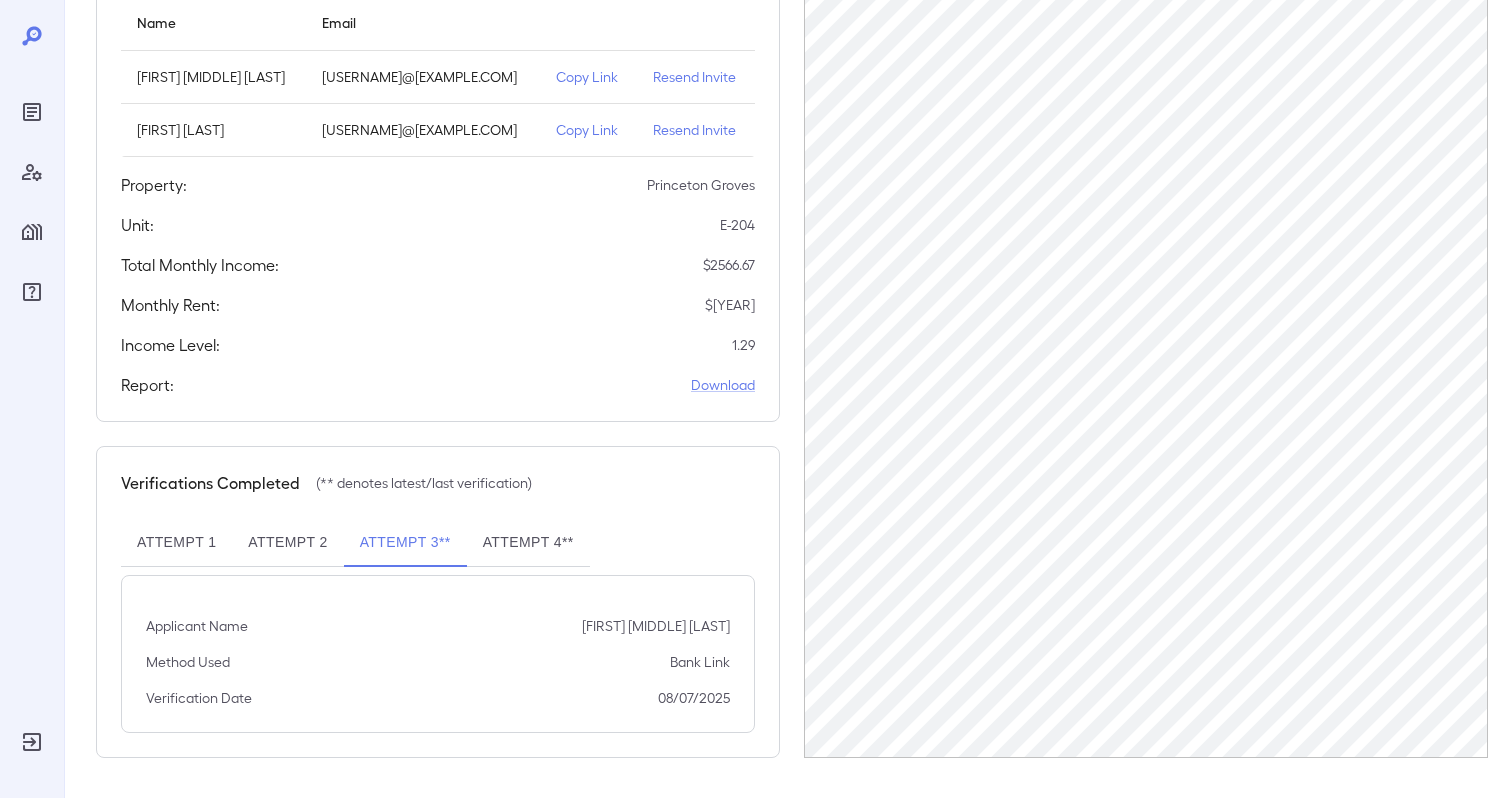click on "Attempt 4**" at bounding box center (528, 543) 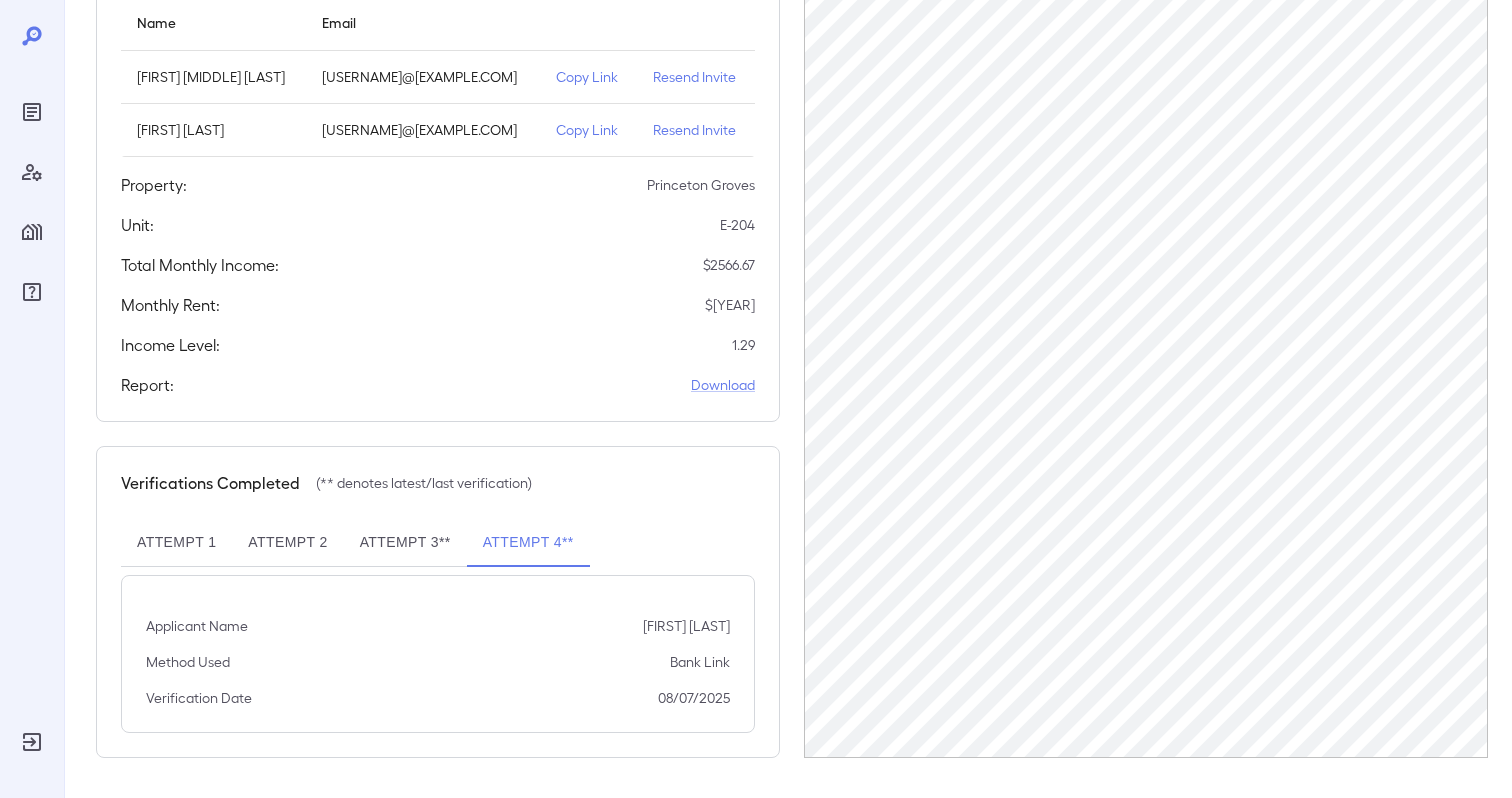type 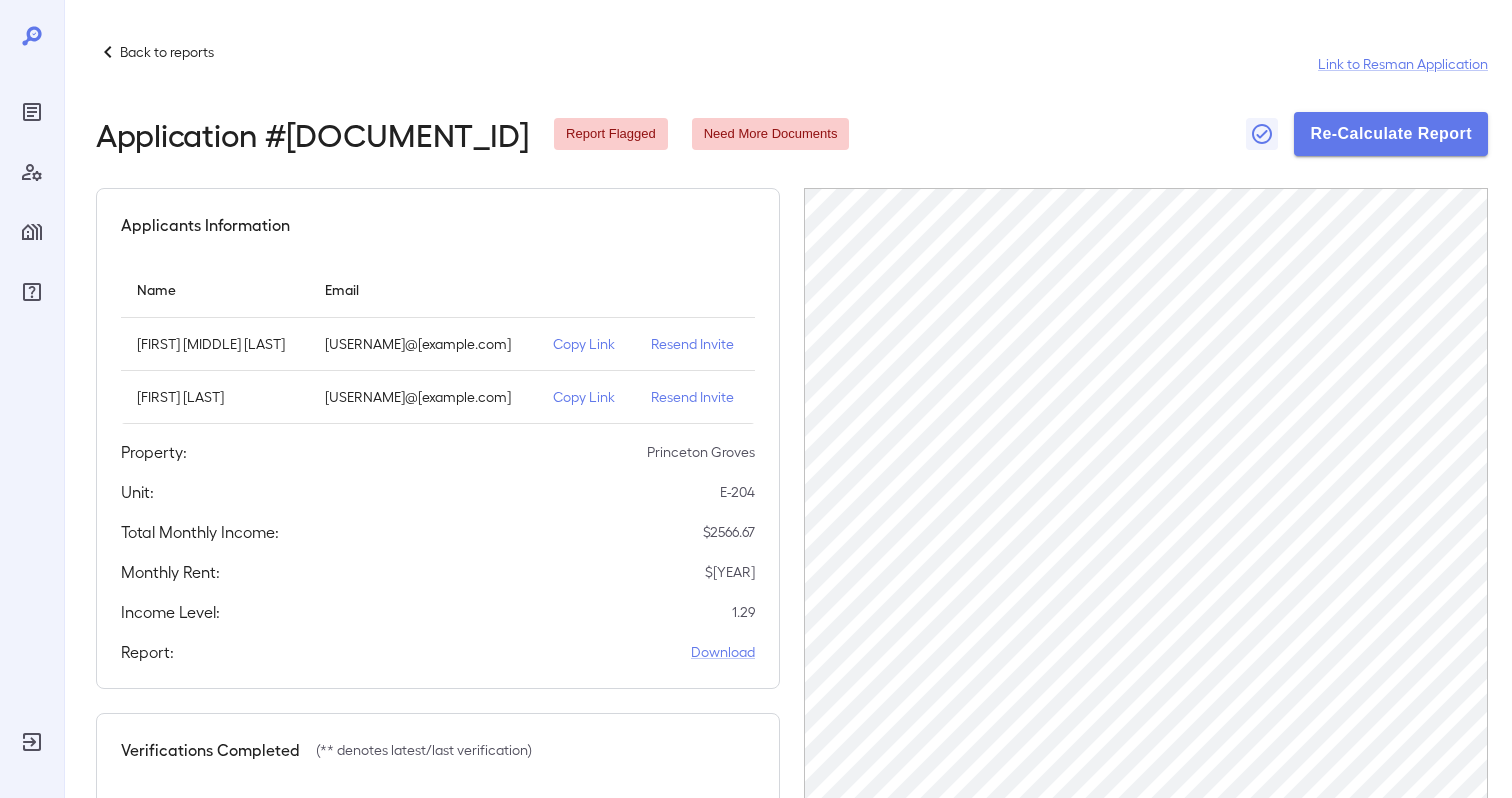 scroll, scrollTop: 0, scrollLeft: 0, axis: both 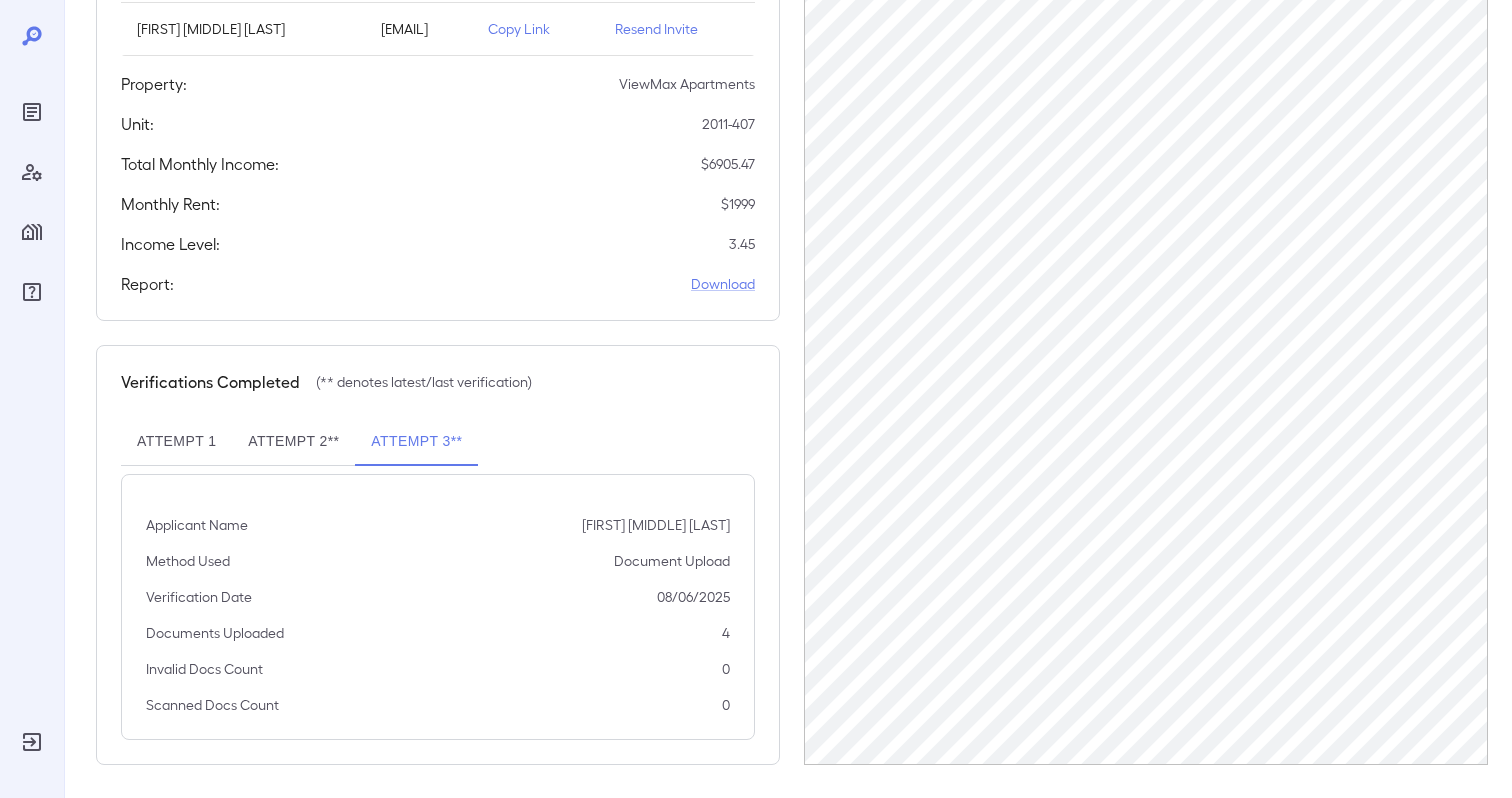 click on "Attempt 2**" at bounding box center (293, 442) 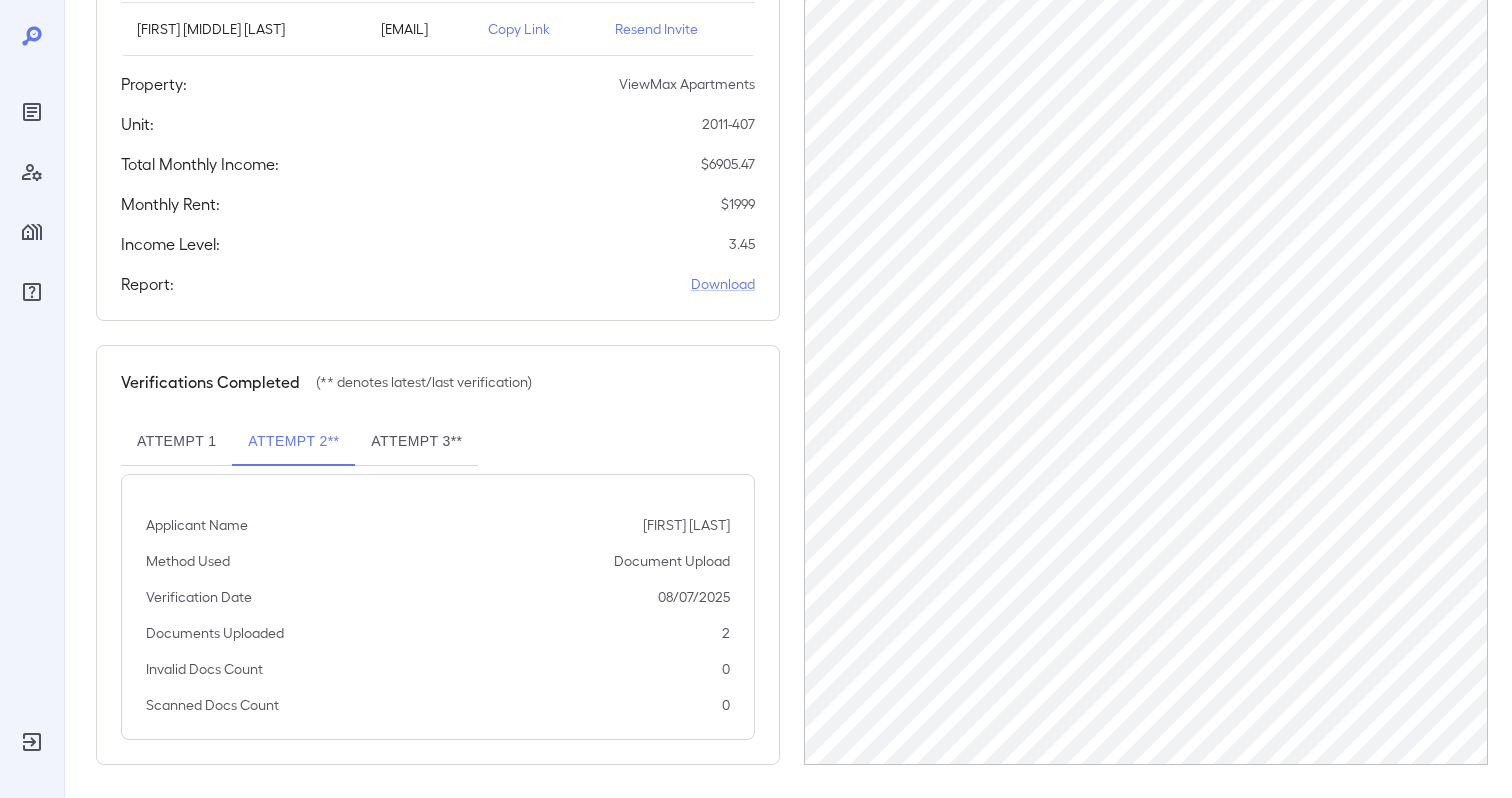 click on "Attempt 1" at bounding box center (176, 442) 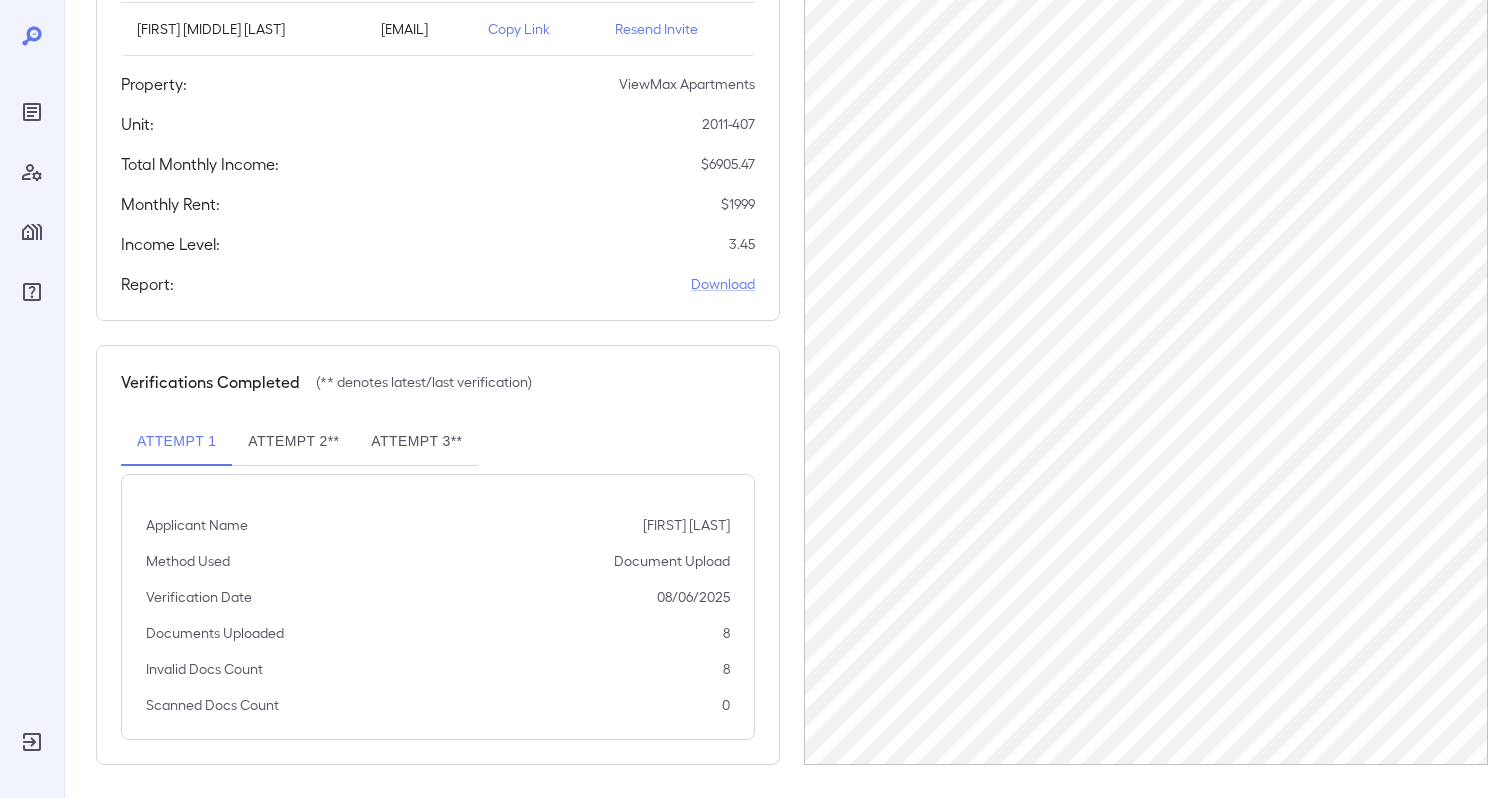 click on "Attempt 2**" at bounding box center (293, 442) 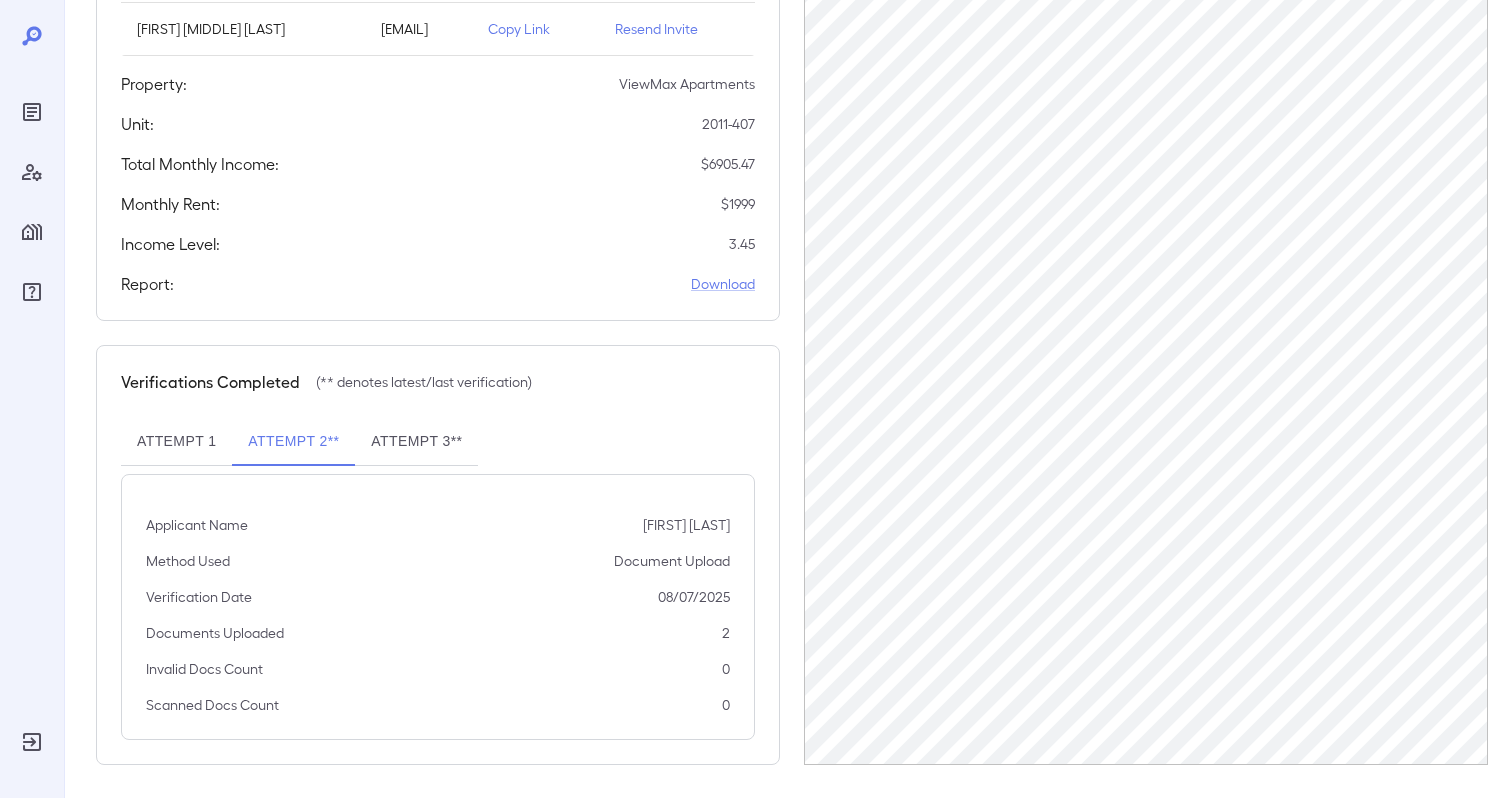 type 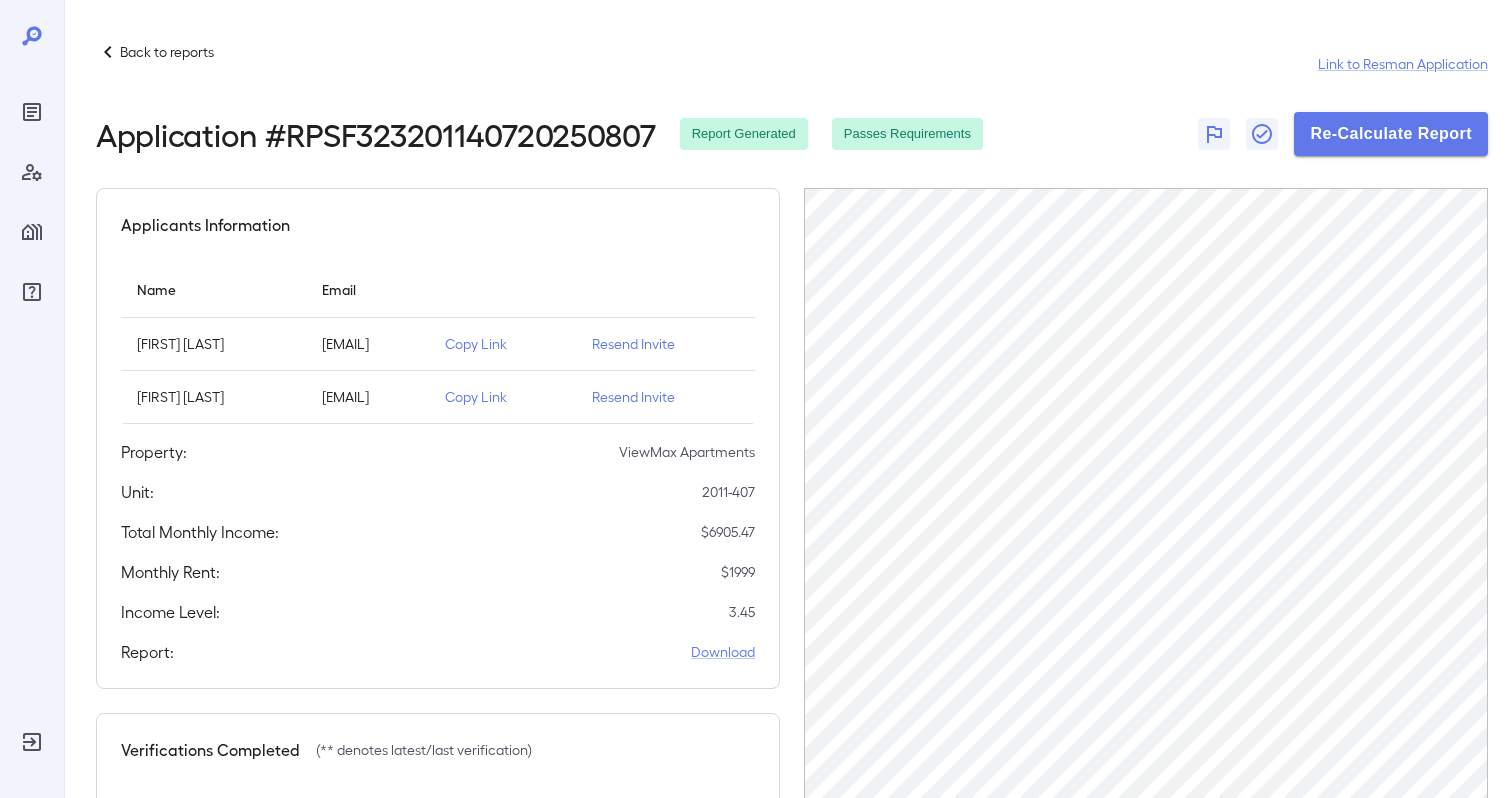 scroll, scrollTop: 0, scrollLeft: 0, axis: both 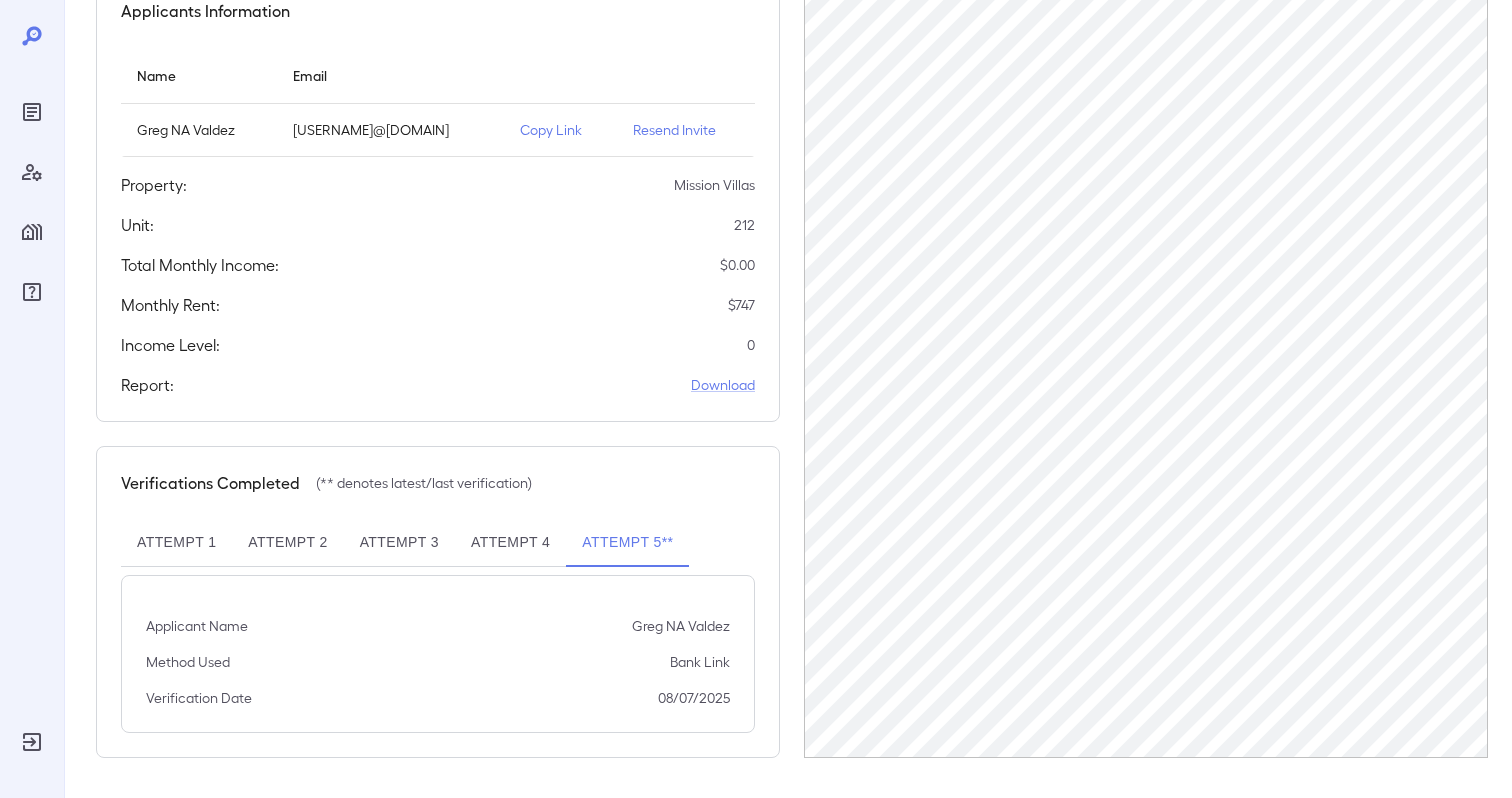 click on "Attempt 1" at bounding box center (176, 543) 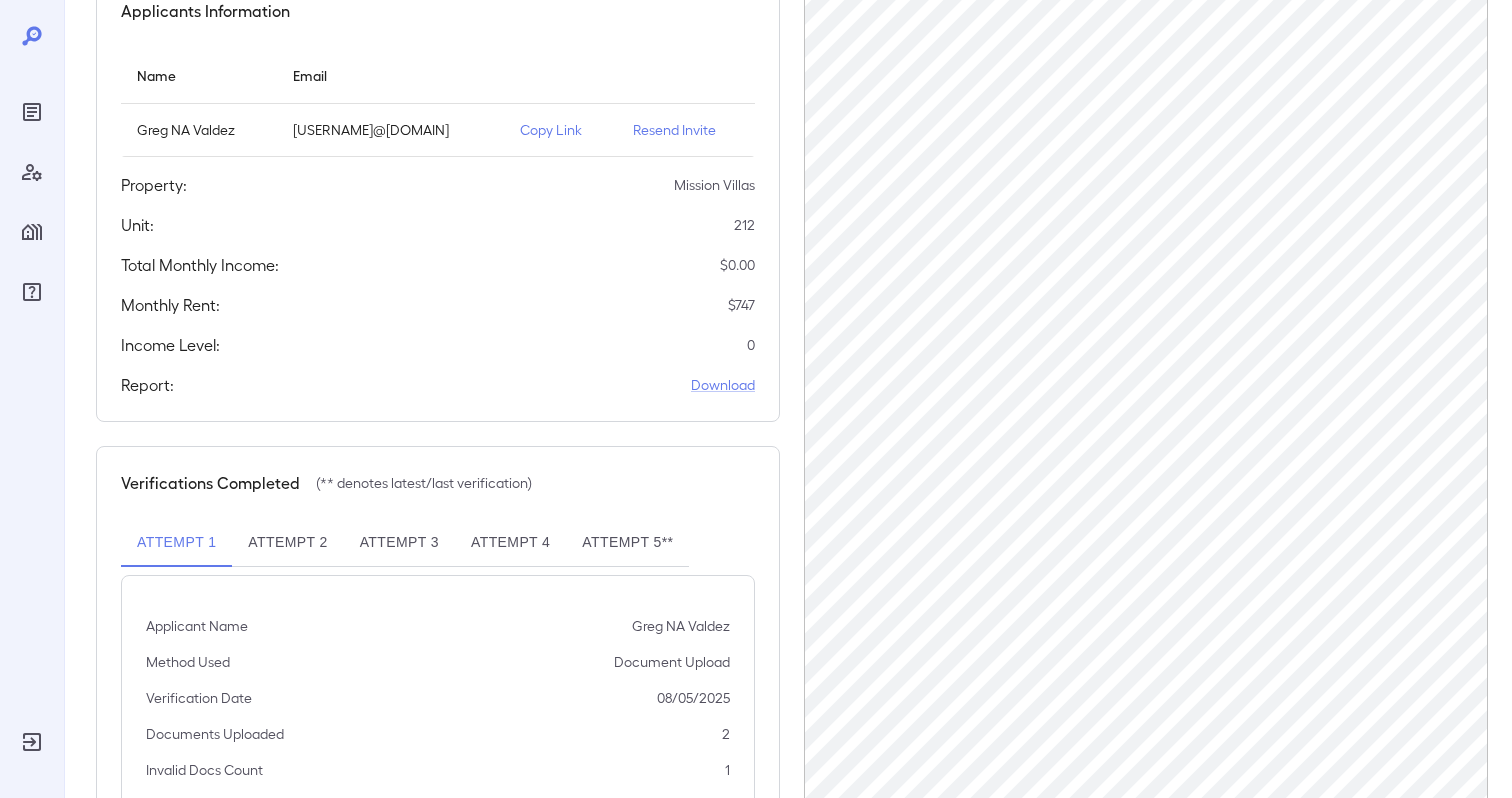click on "Attempt 2" at bounding box center [287, 543] 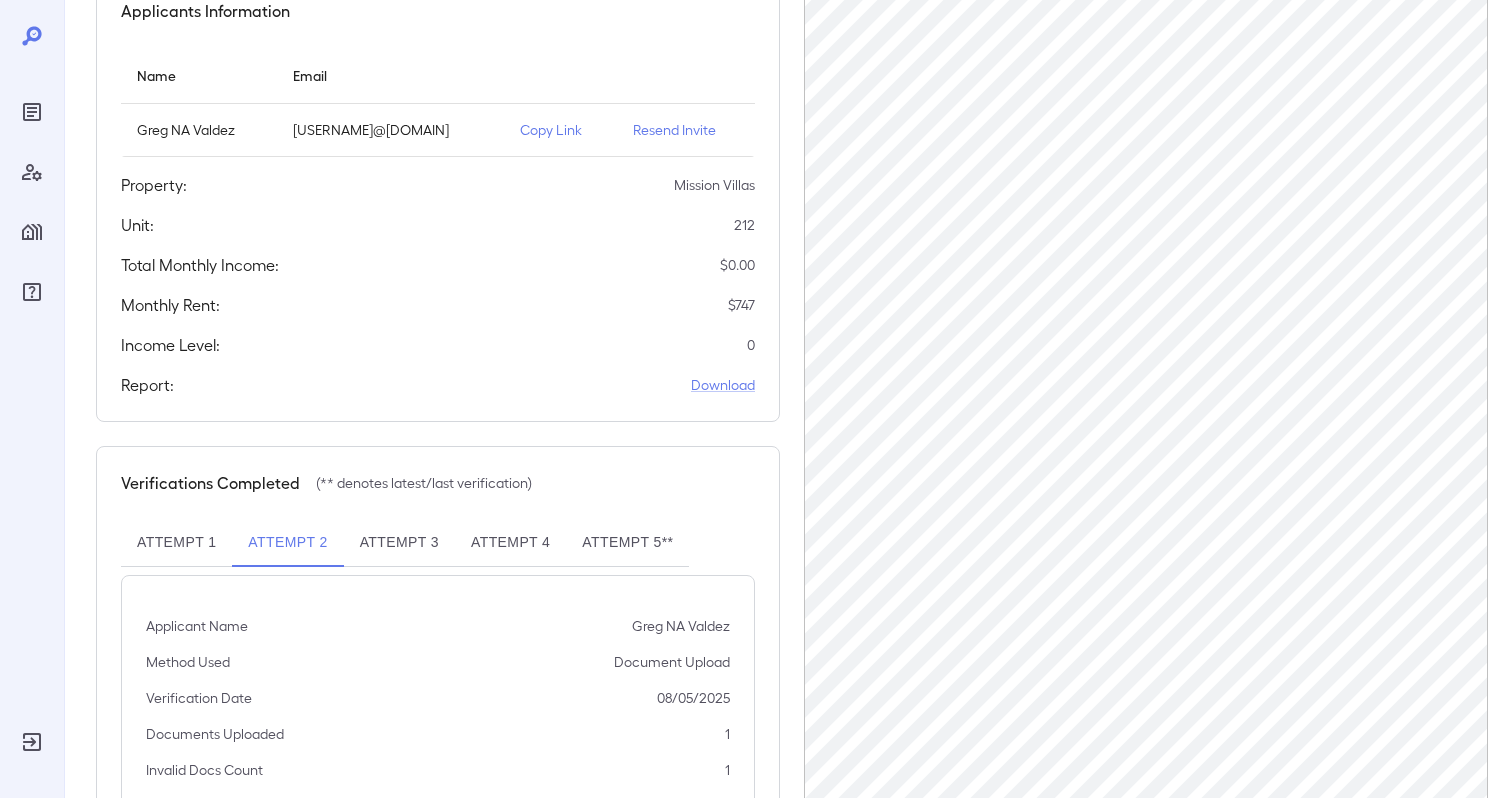 click on "Attempt 3" at bounding box center (399, 543) 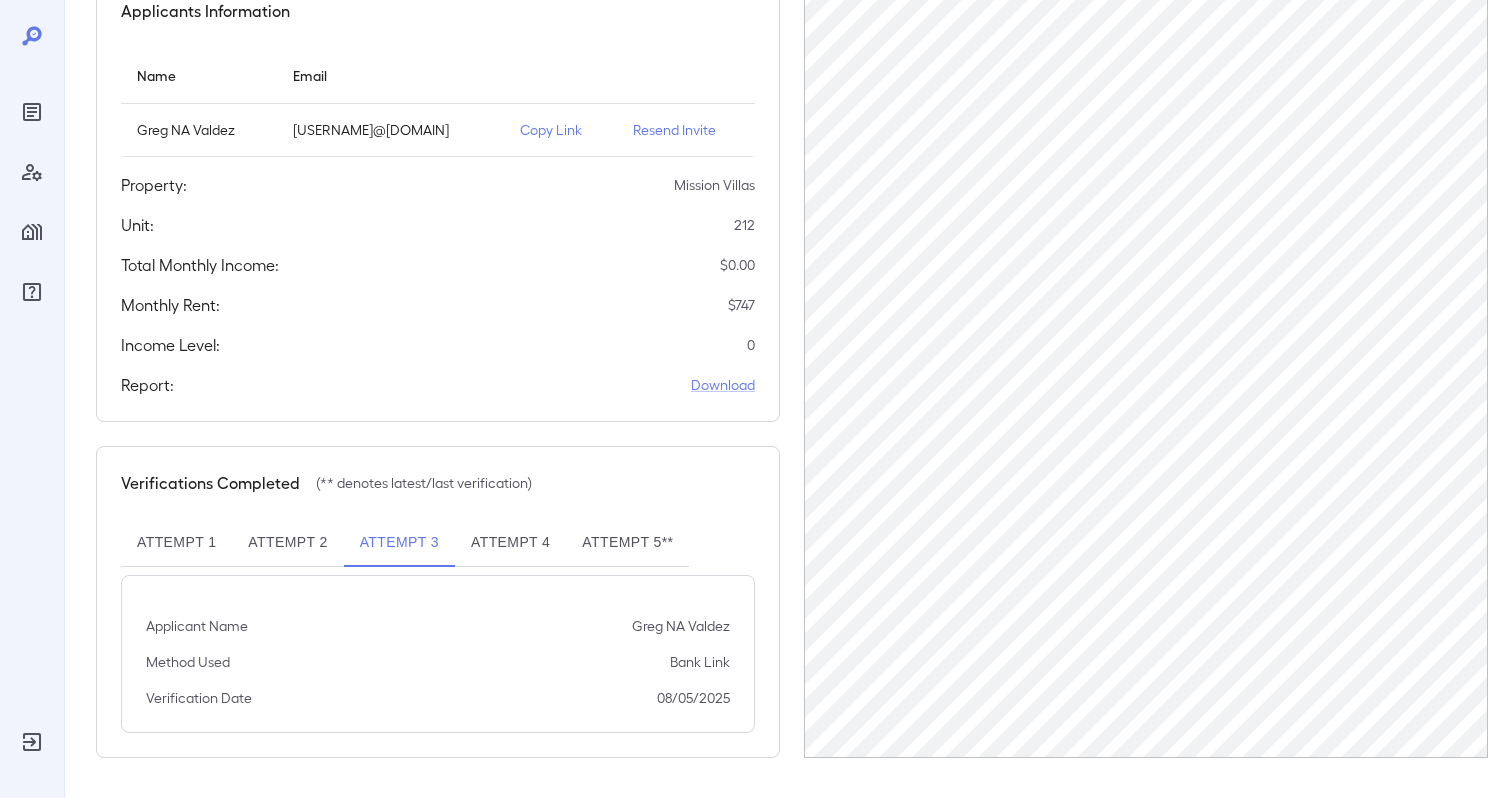 click on "Attempt 4" at bounding box center [510, 543] 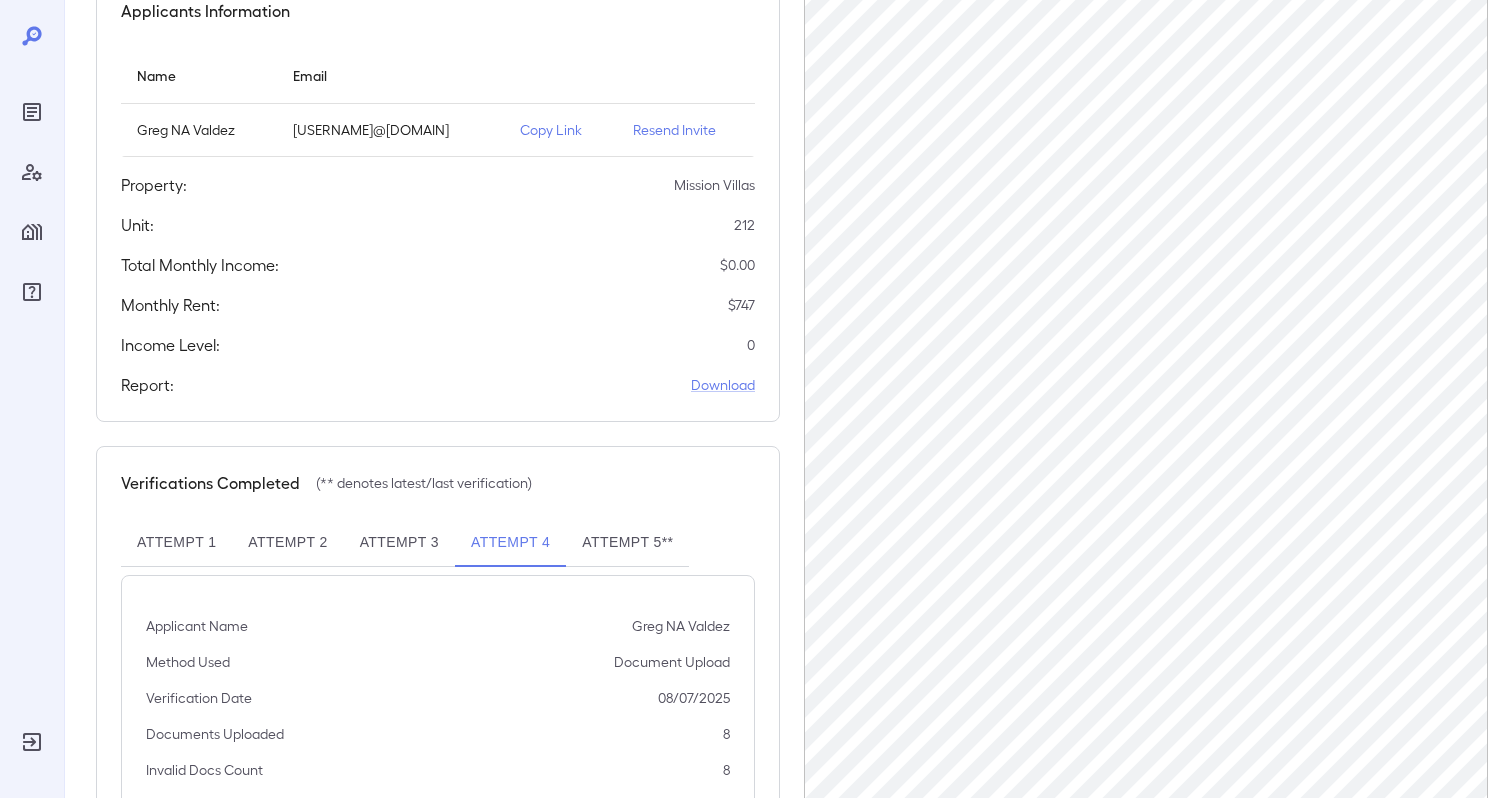 scroll, scrollTop: 322, scrollLeft: 0, axis: vertical 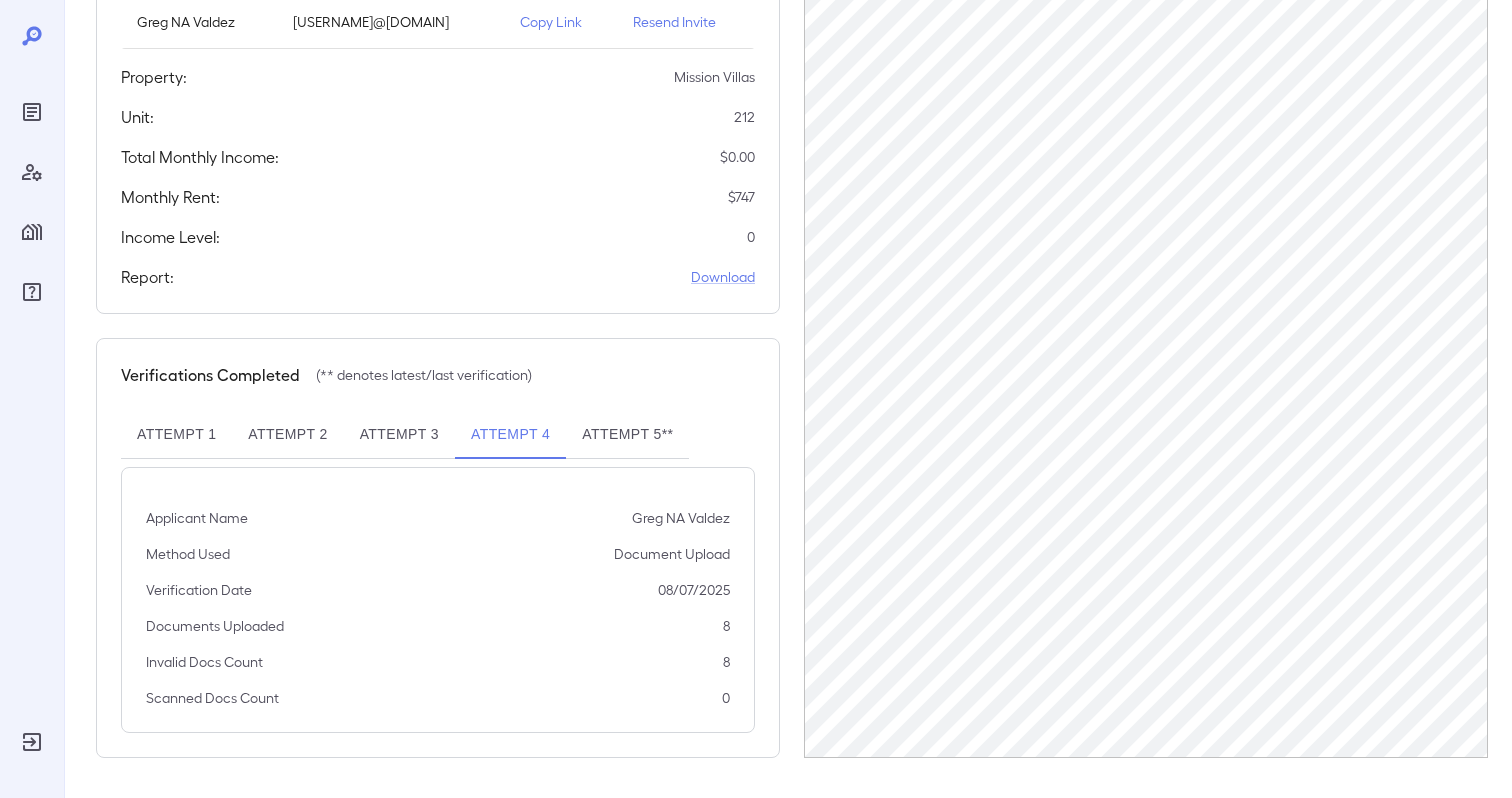 type 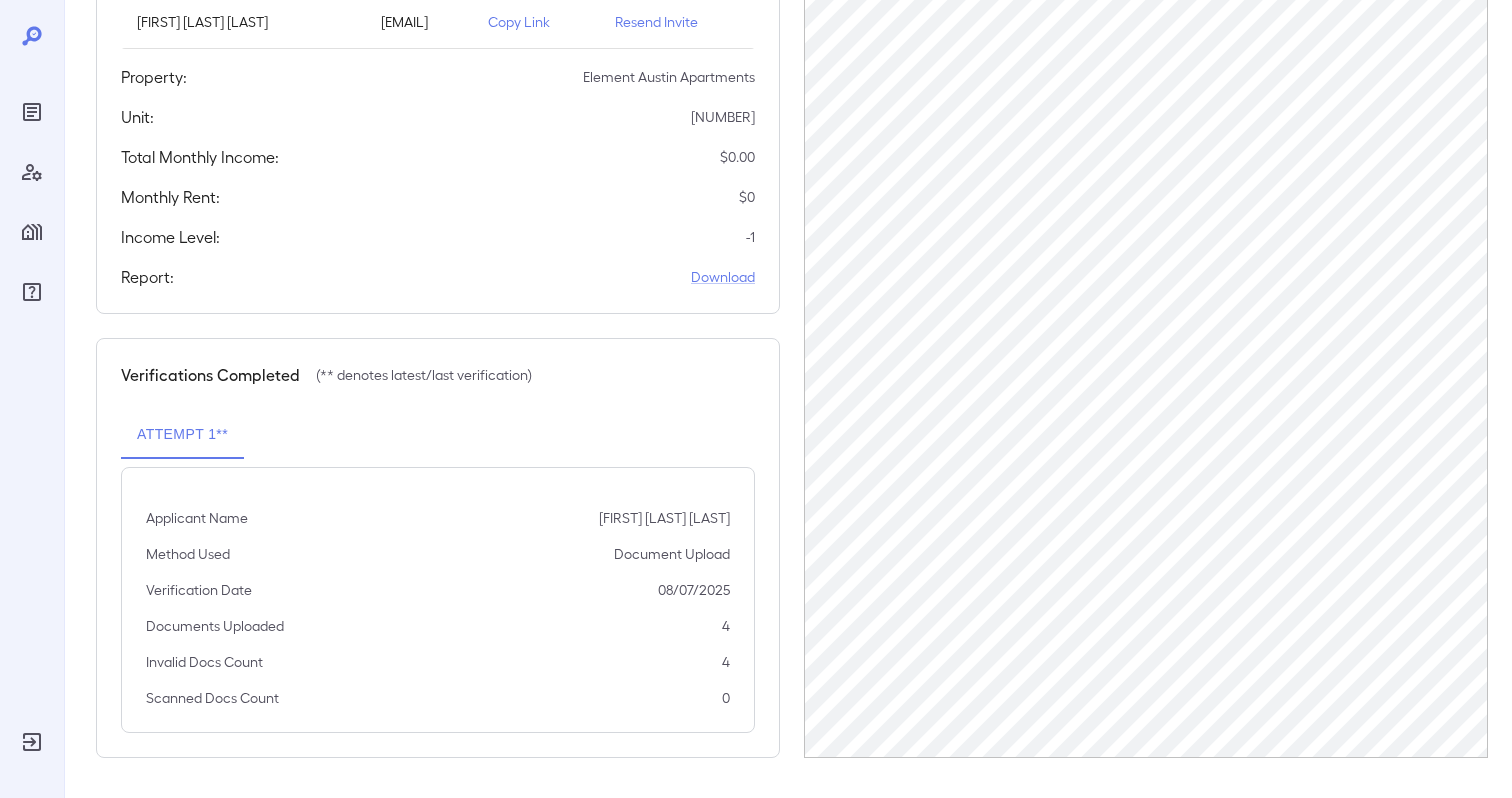 scroll, scrollTop: 0, scrollLeft: 0, axis: both 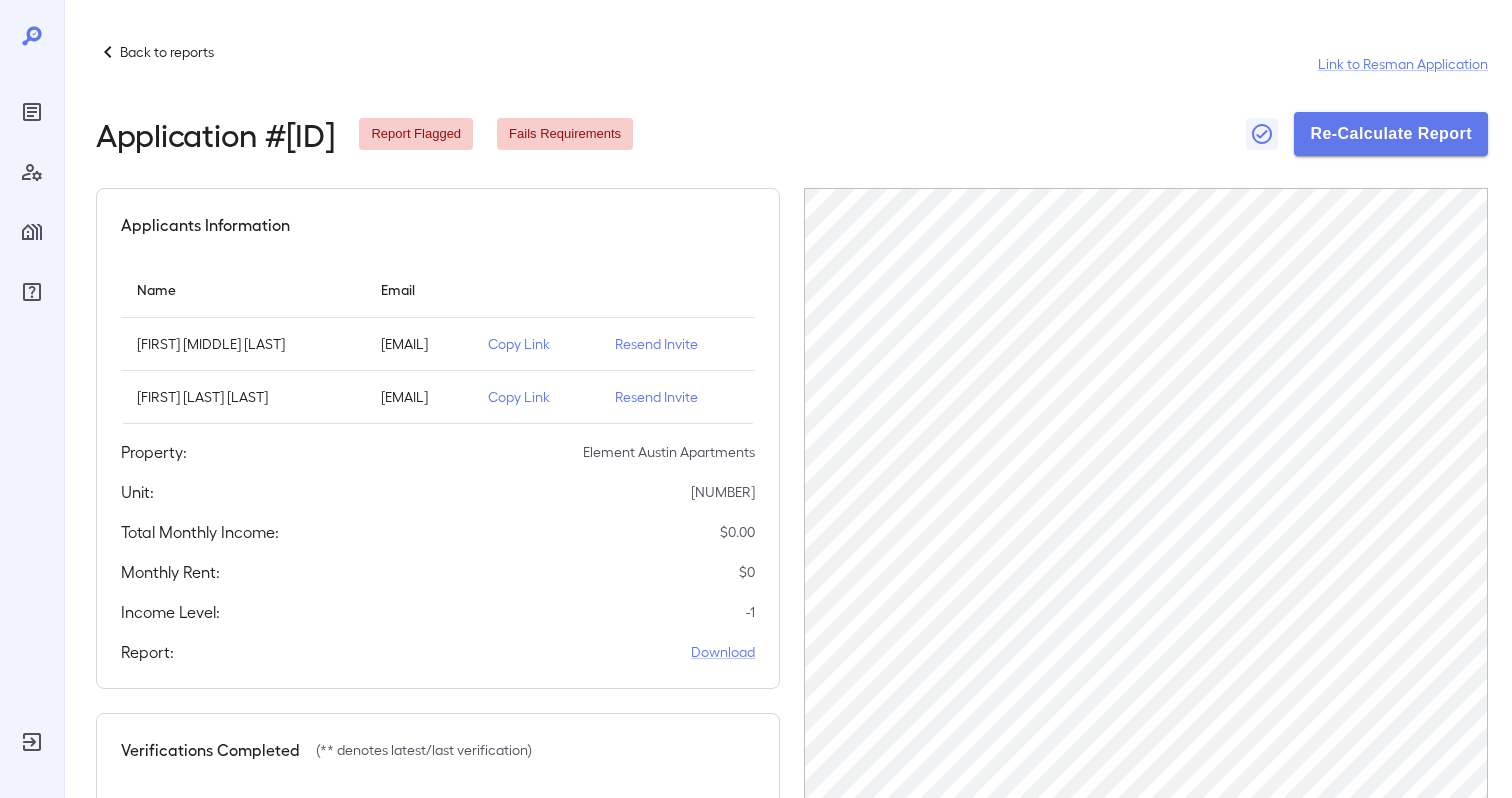 click on "Copy Link" at bounding box center (535, 397) 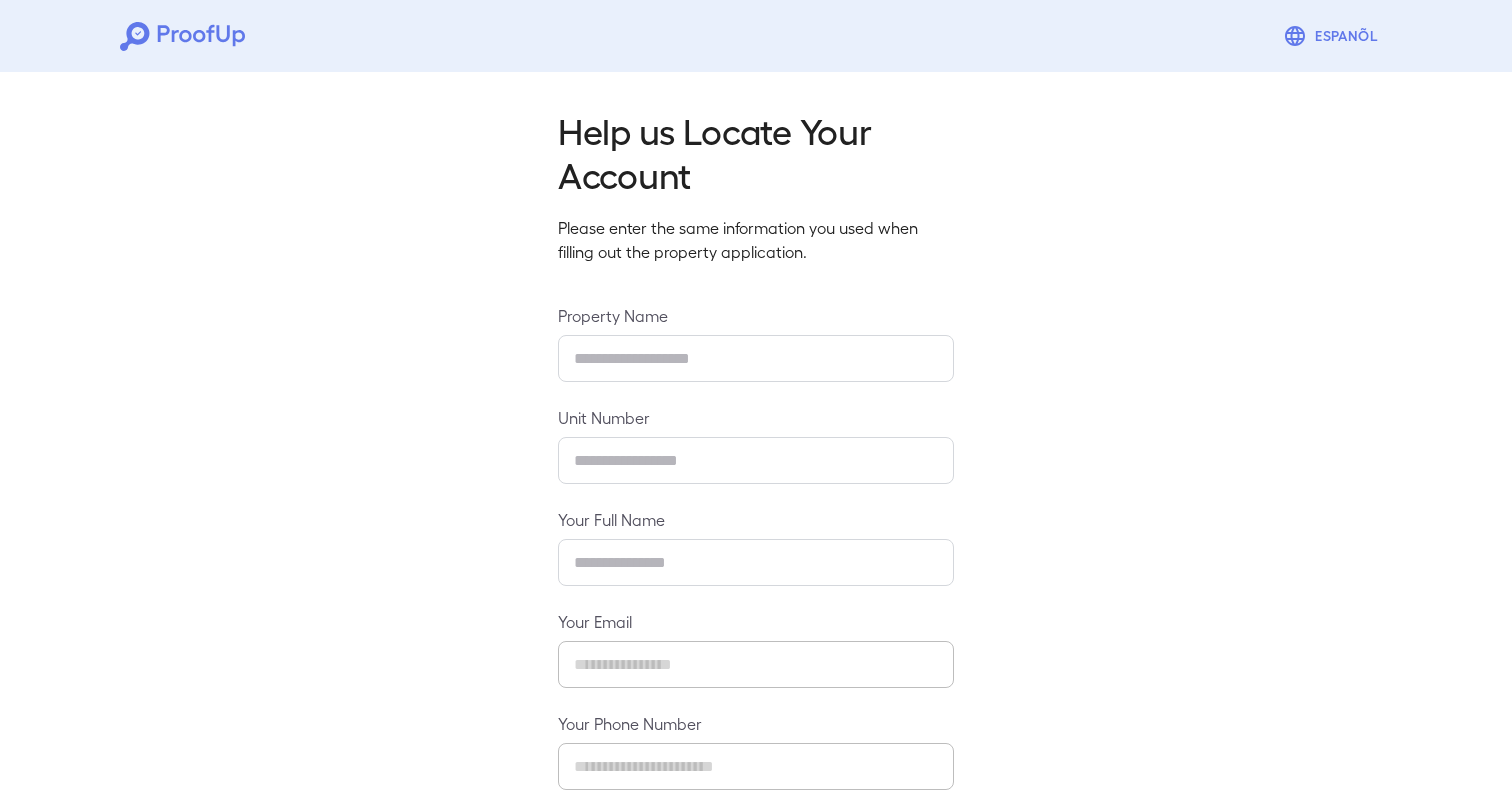 scroll, scrollTop: 0, scrollLeft: 0, axis: both 